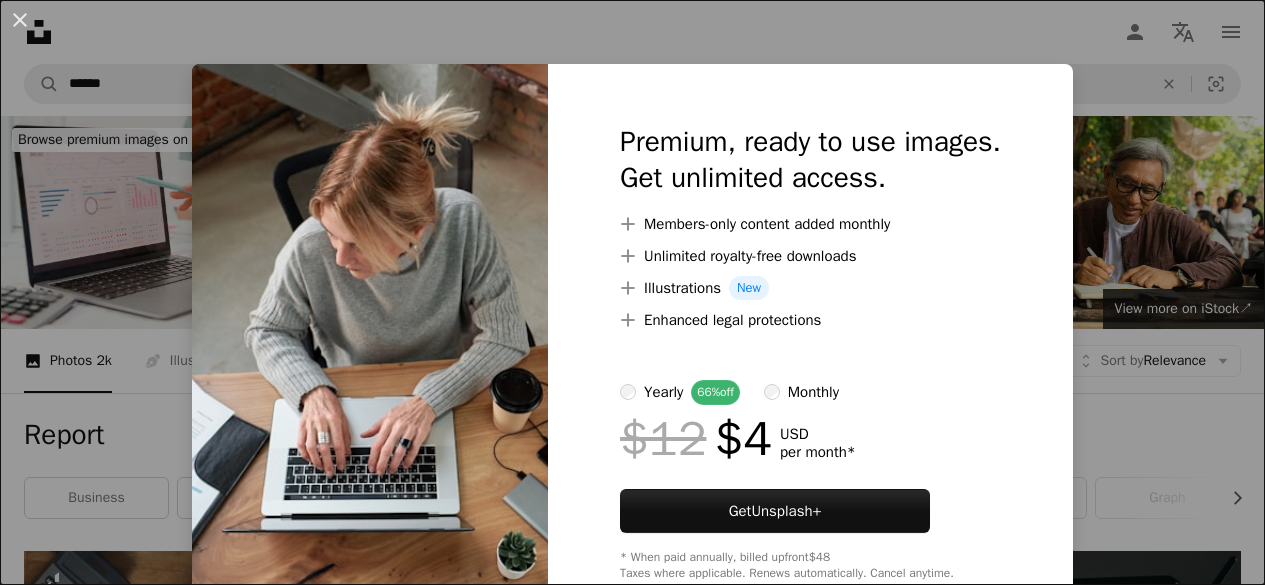 scroll, scrollTop: 3124, scrollLeft: 0, axis: vertical 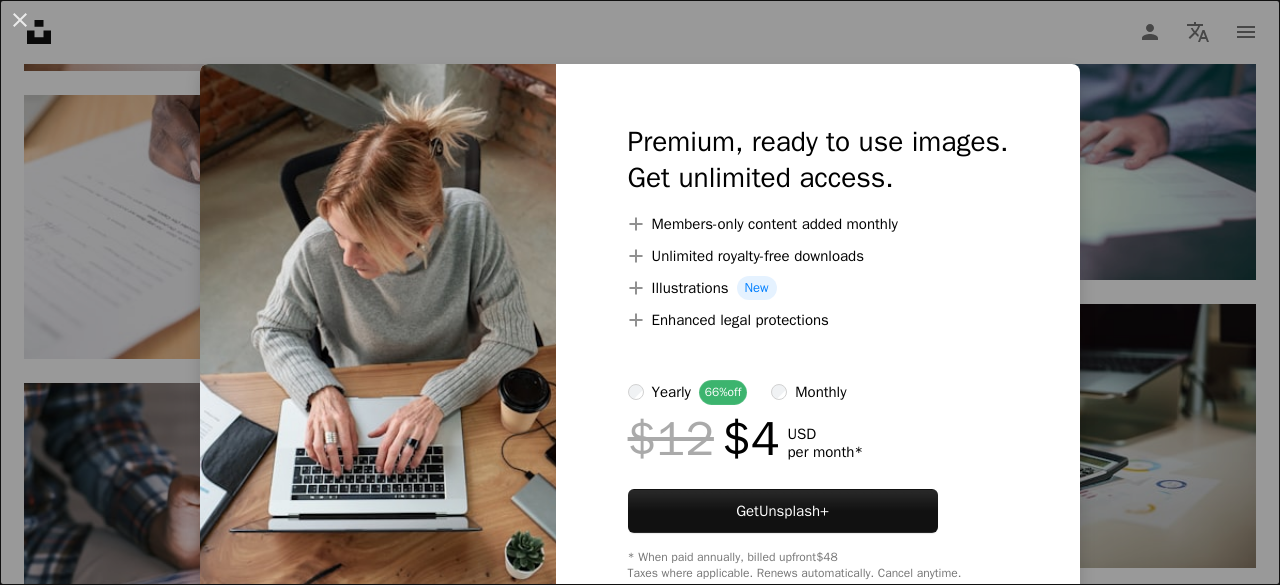 click at bounding box center [378, 352] 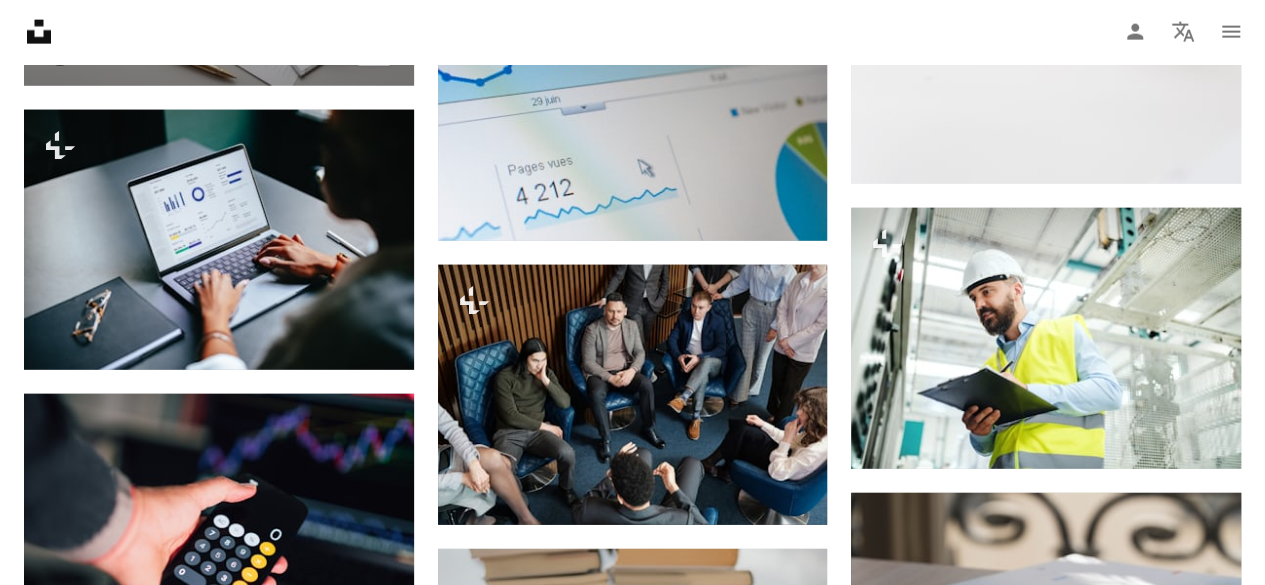 scroll, scrollTop: 9680, scrollLeft: 0, axis: vertical 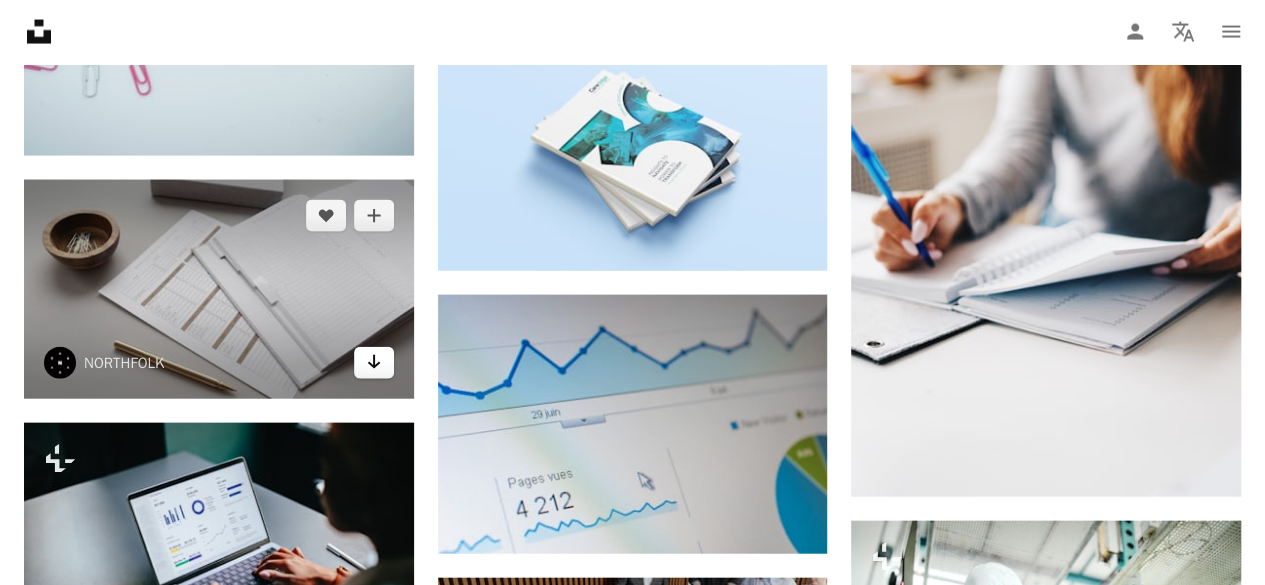 click on "Arrow pointing down" 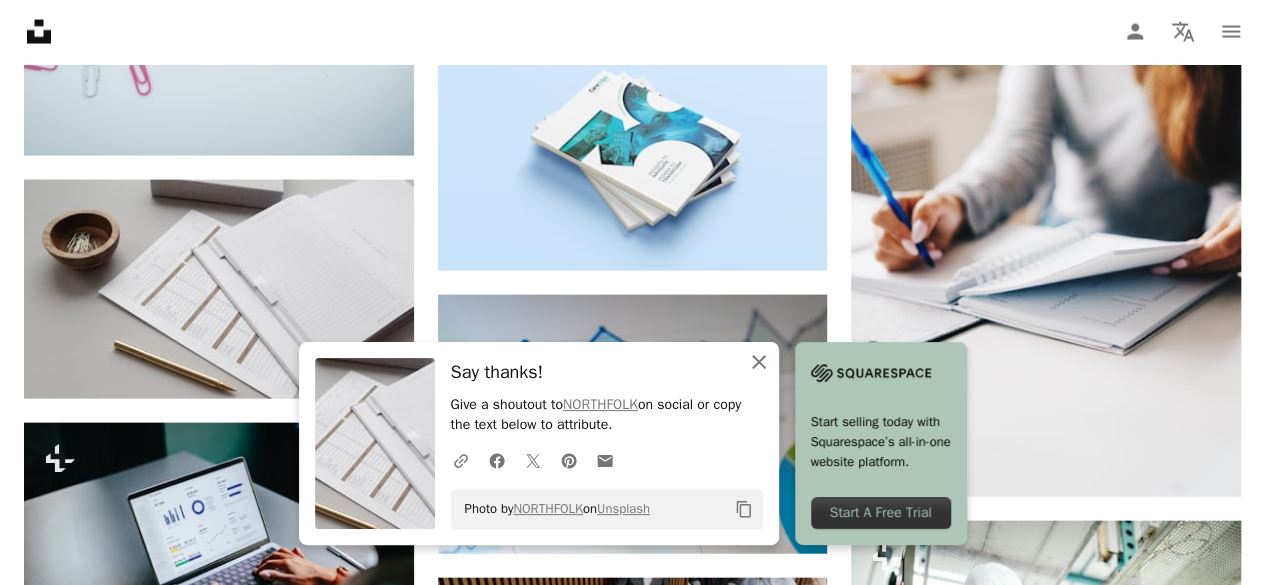 click on "An X shape" 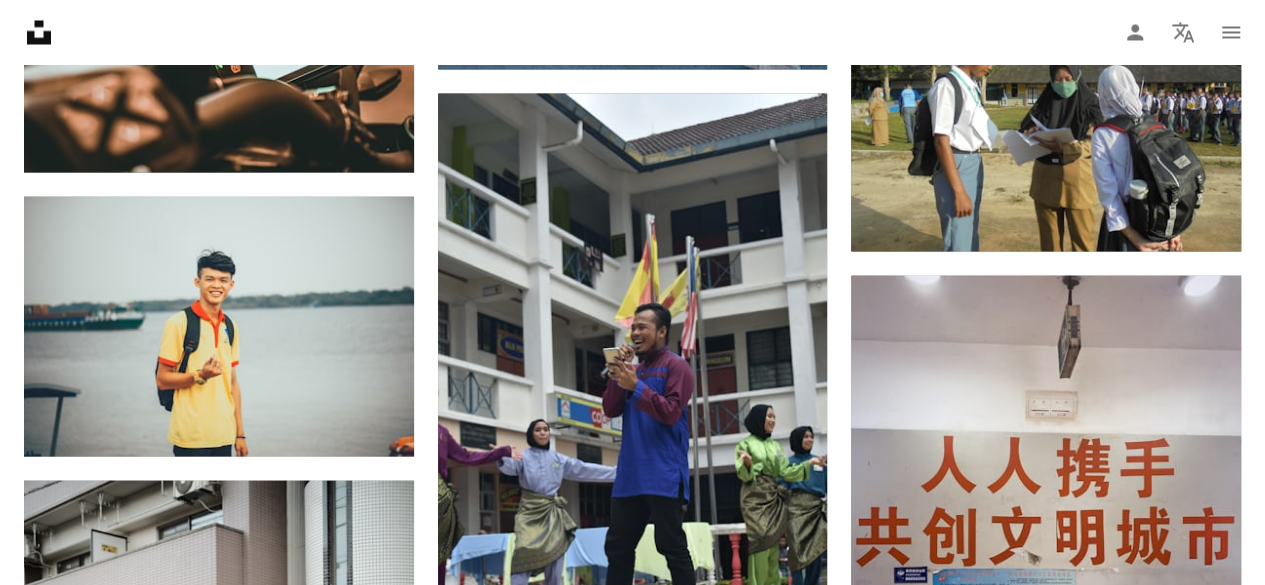 scroll, scrollTop: 20314, scrollLeft: 0, axis: vertical 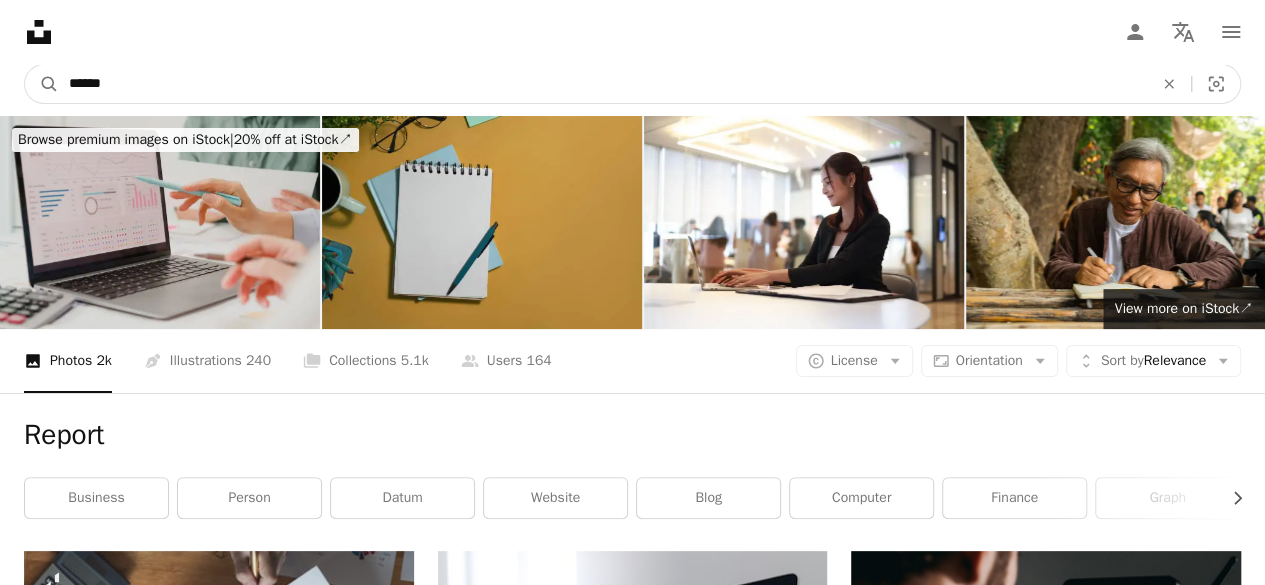 drag, startPoint x: 524, startPoint y: 78, endPoint x: 52, endPoint y: 173, distance: 481.46548 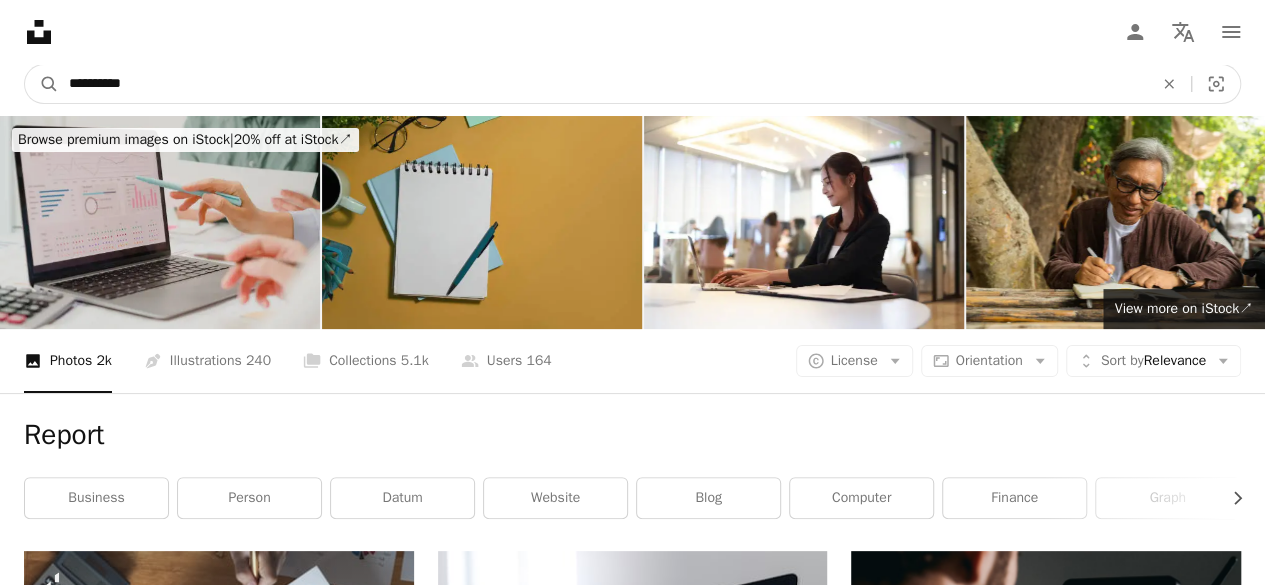type on "**********" 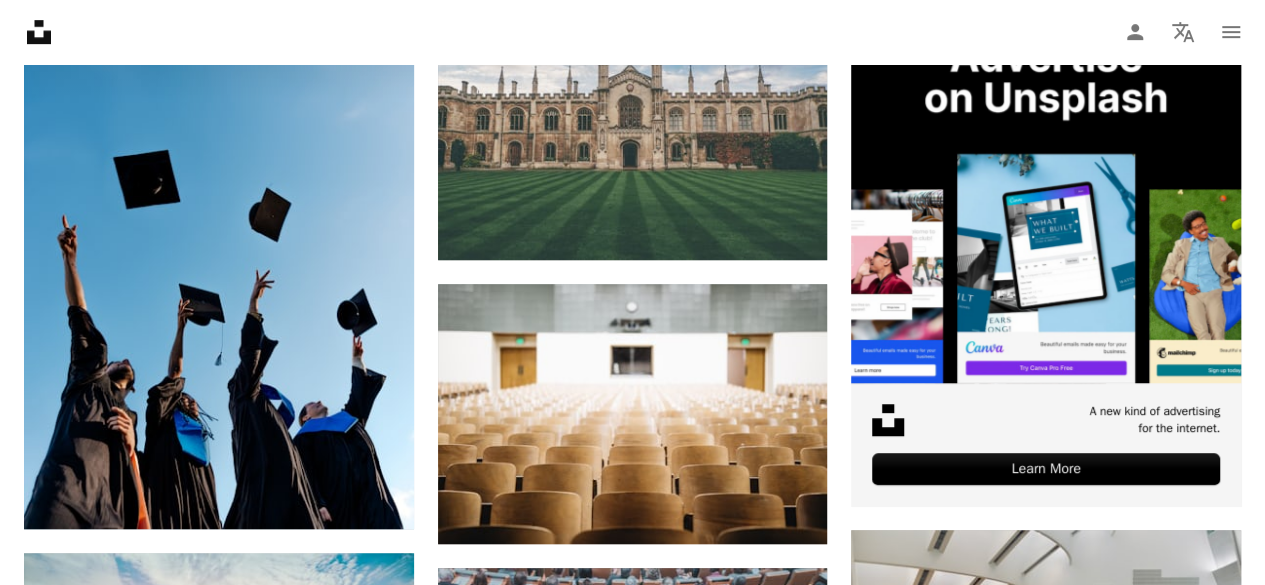 scroll, scrollTop: 0, scrollLeft: 0, axis: both 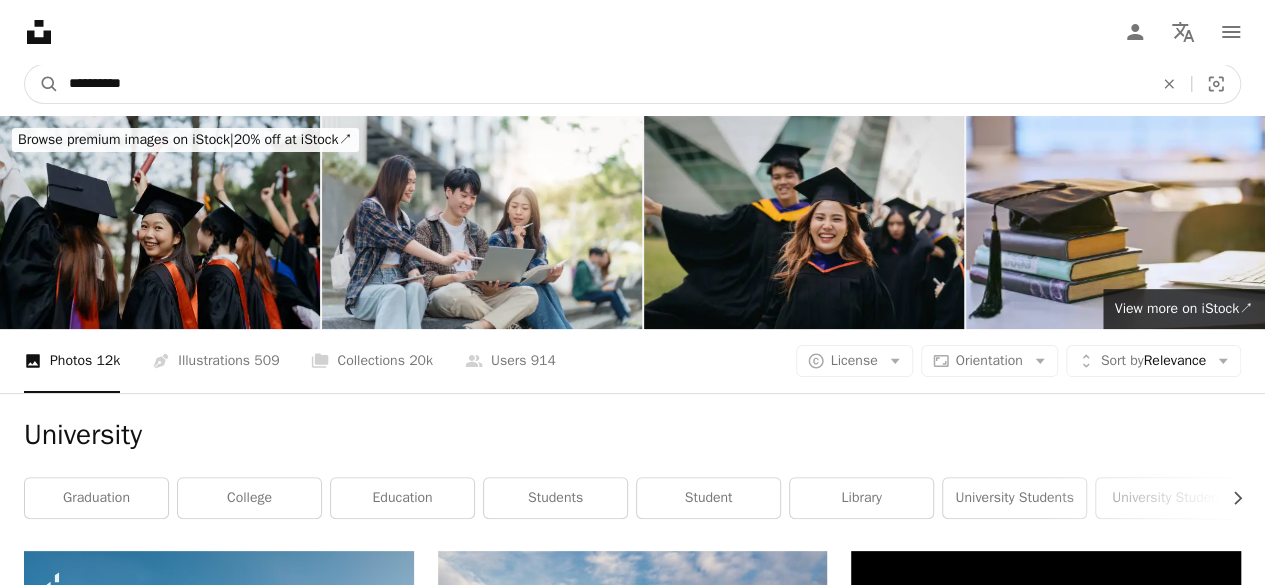 drag, startPoint x: 268, startPoint y: 83, endPoint x: 0, endPoint y: 97, distance: 268.36542 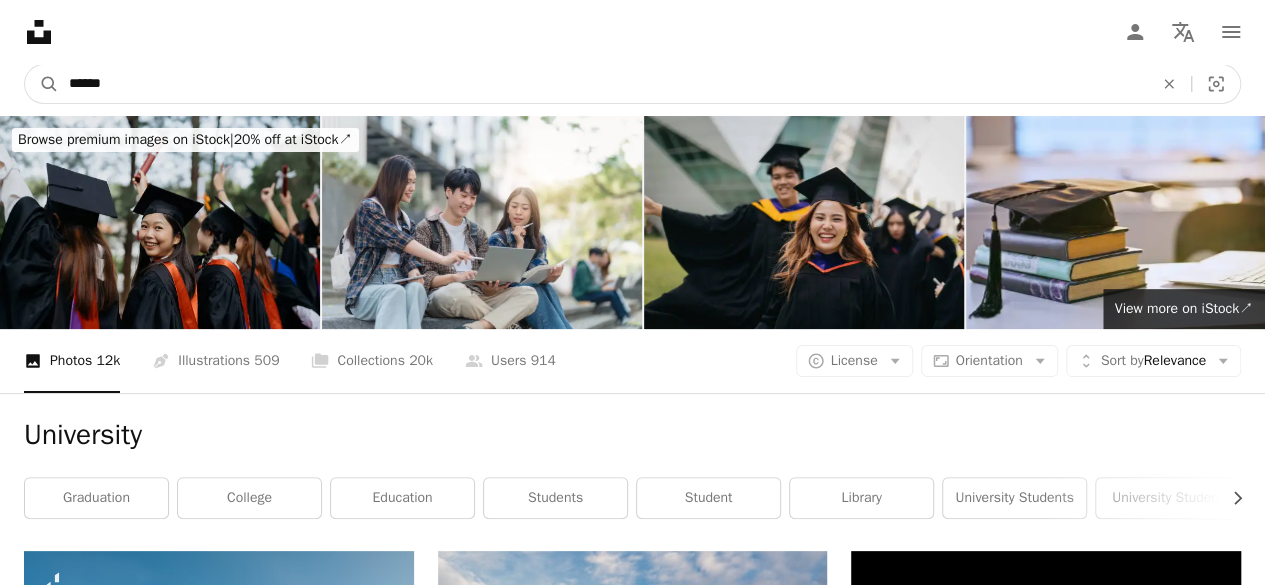 type on "******" 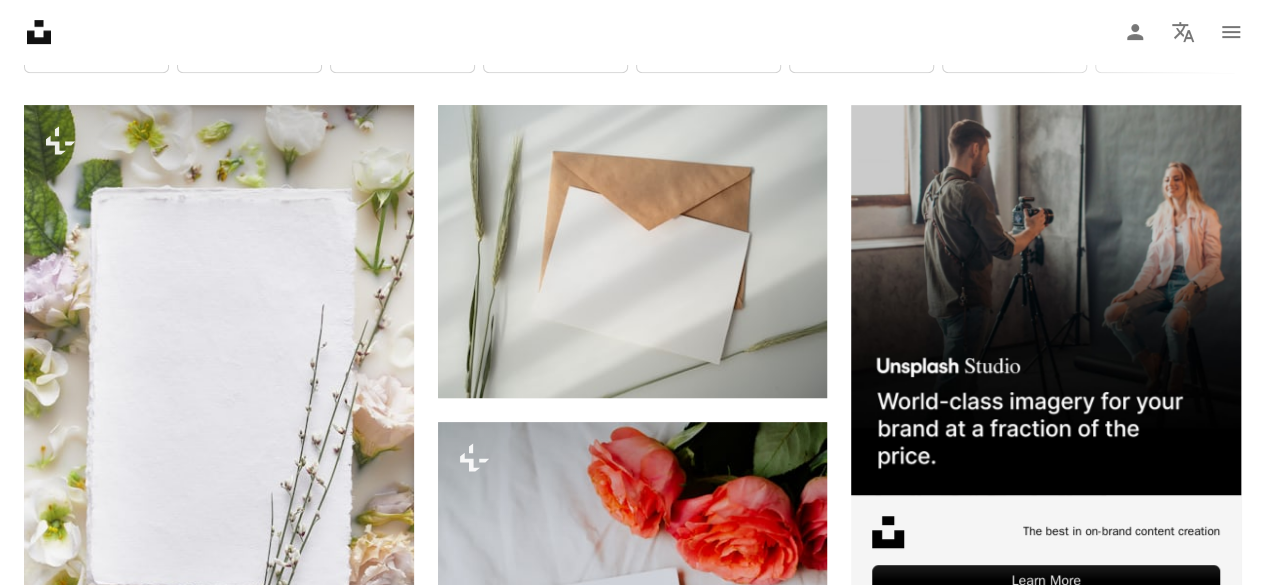 scroll, scrollTop: 0, scrollLeft: 0, axis: both 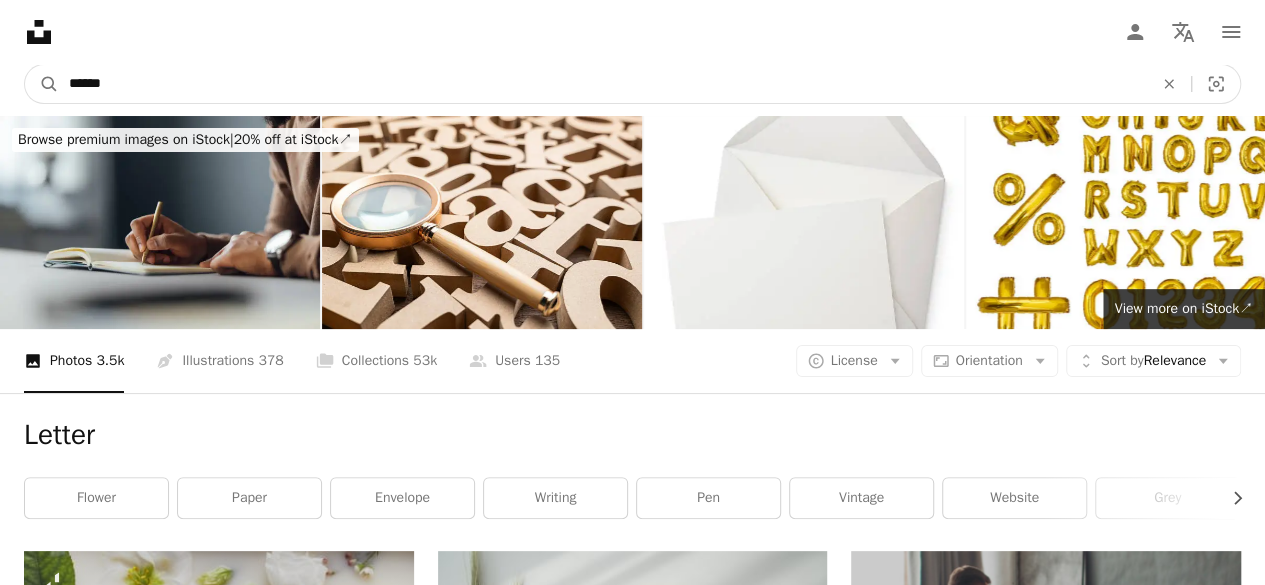 click on "******" at bounding box center [603, 84] 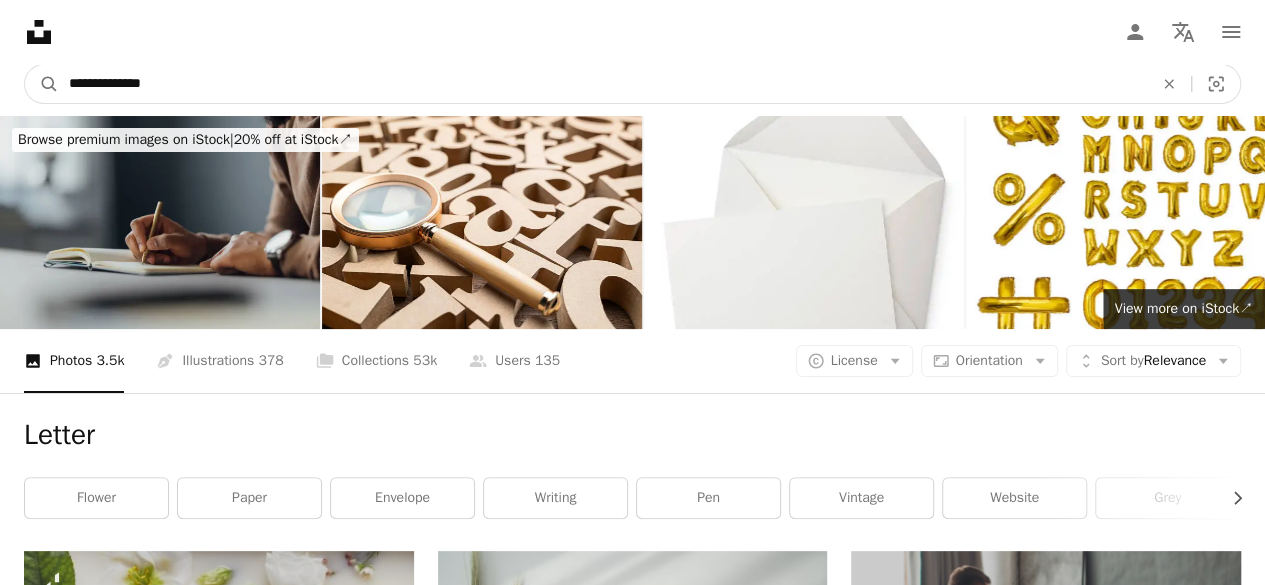 type on "**********" 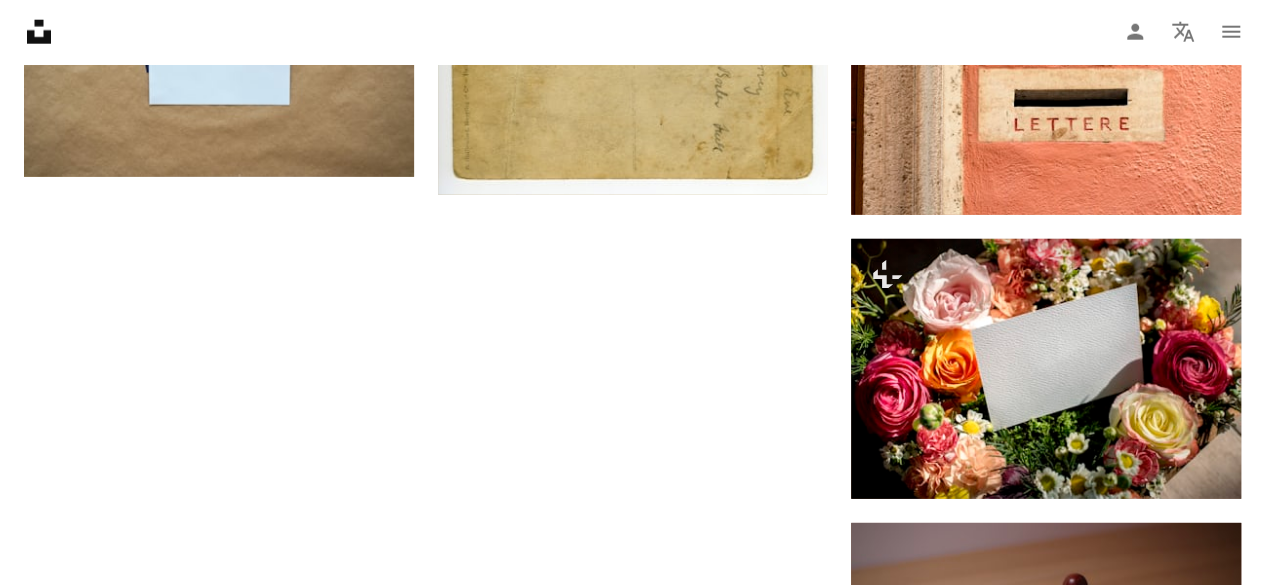 scroll, scrollTop: 3092, scrollLeft: 0, axis: vertical 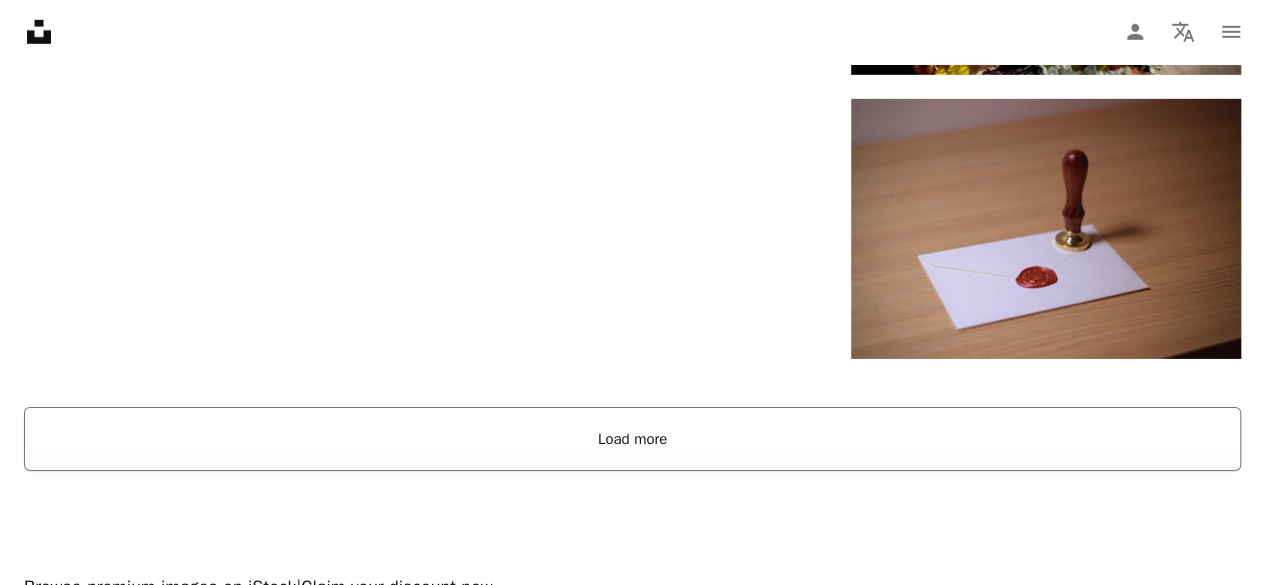 click on "Load more" at bounding box center (632, 439) 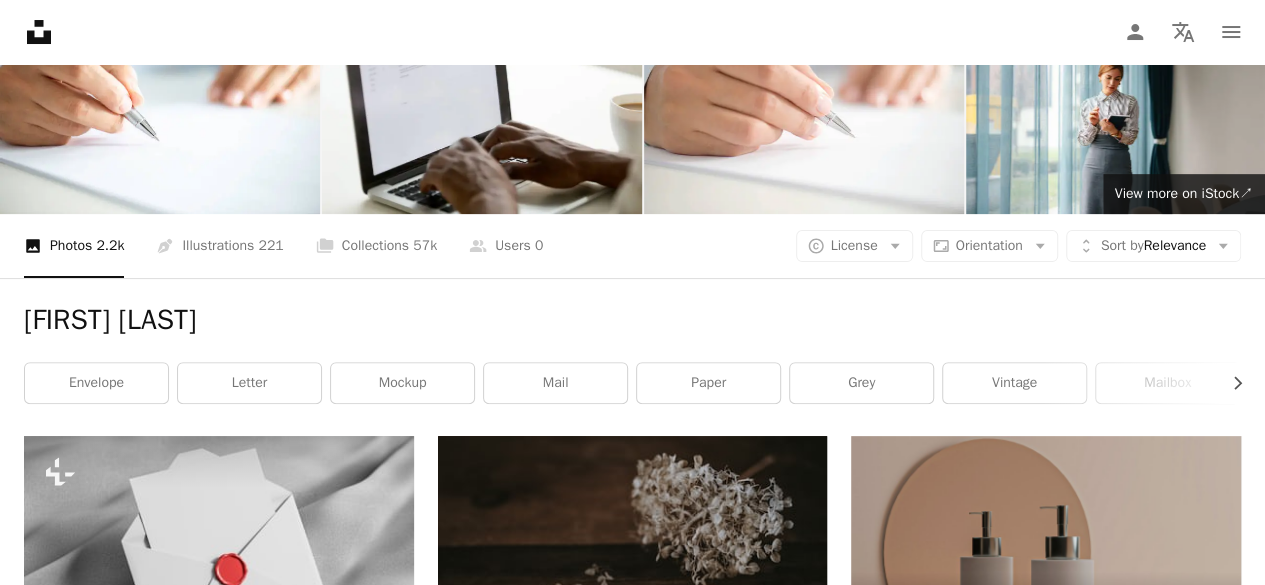 scroll, scrollTop: 117, scrollLeft: 0, axis: vertical 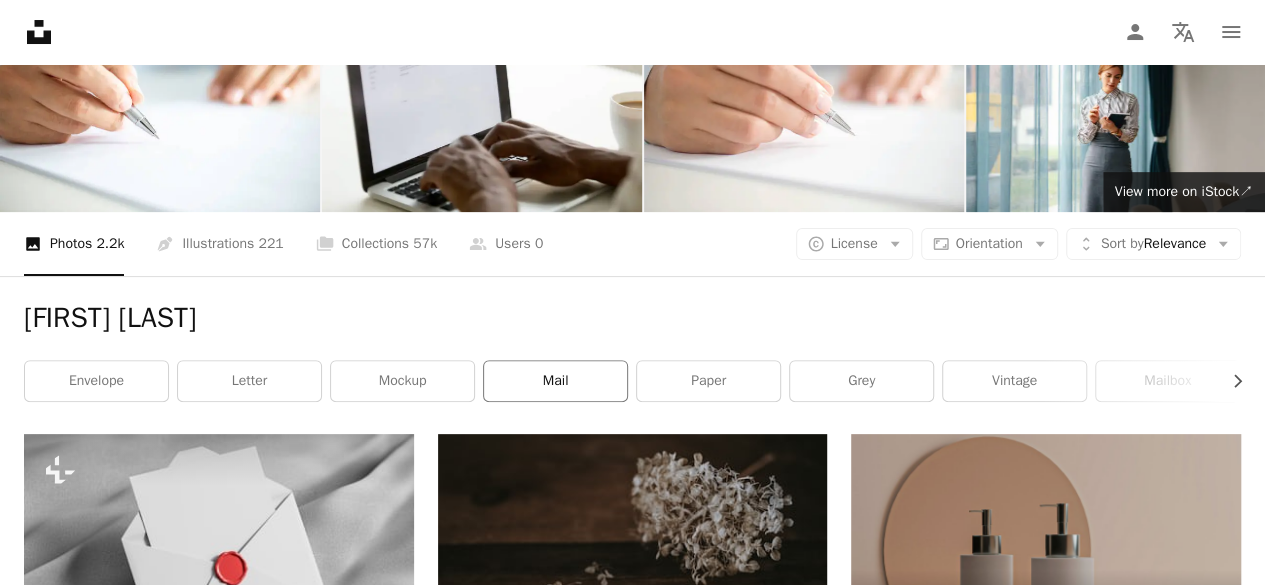 click on "mail" at bounding box center (555, 381) 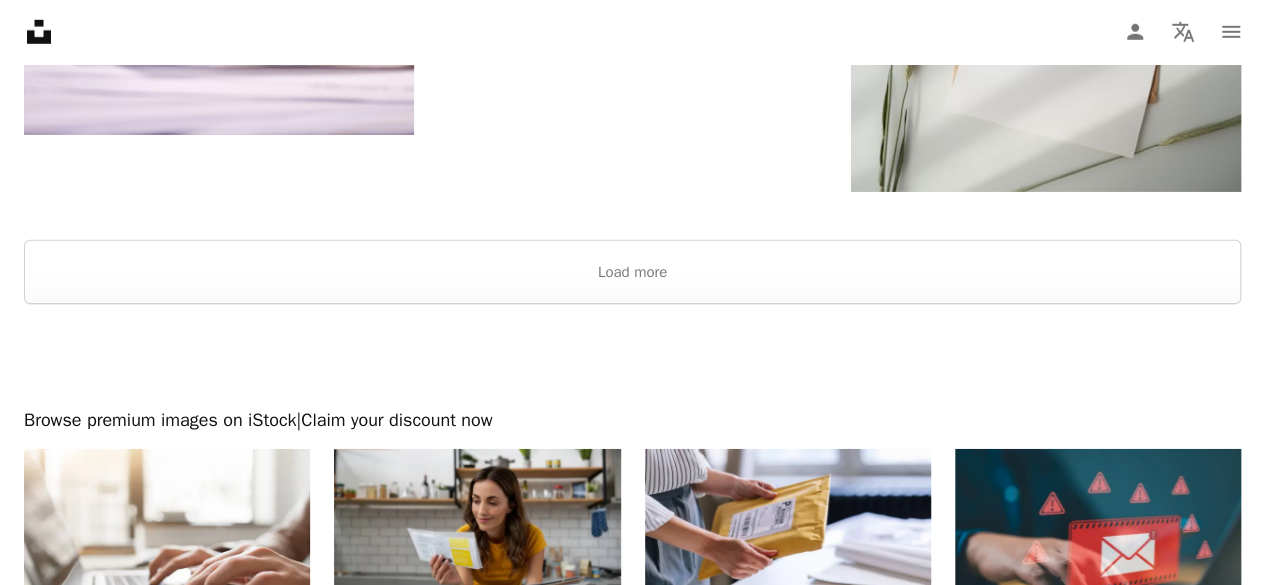 scroll, scrollTop: 3022, scrollLeft: 0, axis: vertical 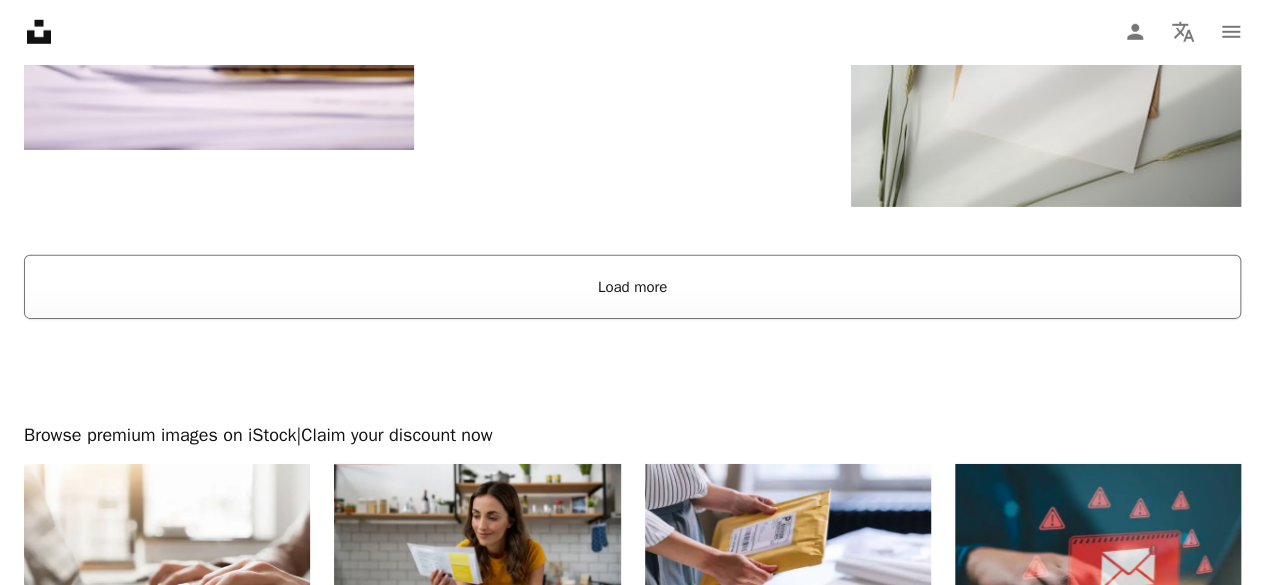 click on "Load more" at bounding box center [632, 287] 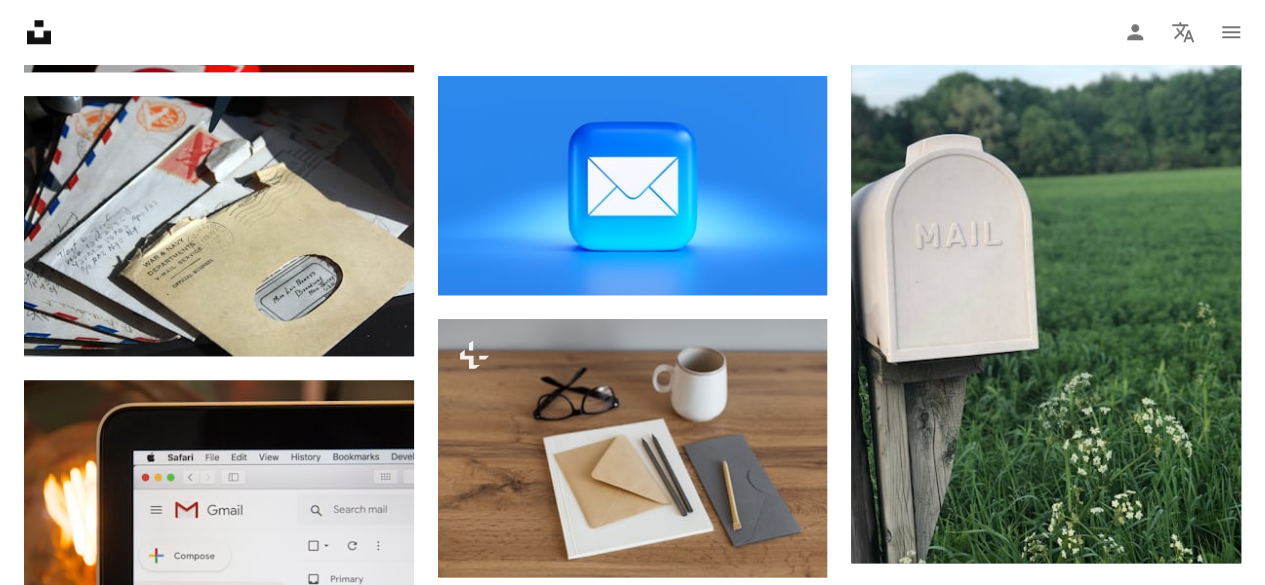 scroll, scrollTop: 979, scrollLeft: 0, axis: vertical 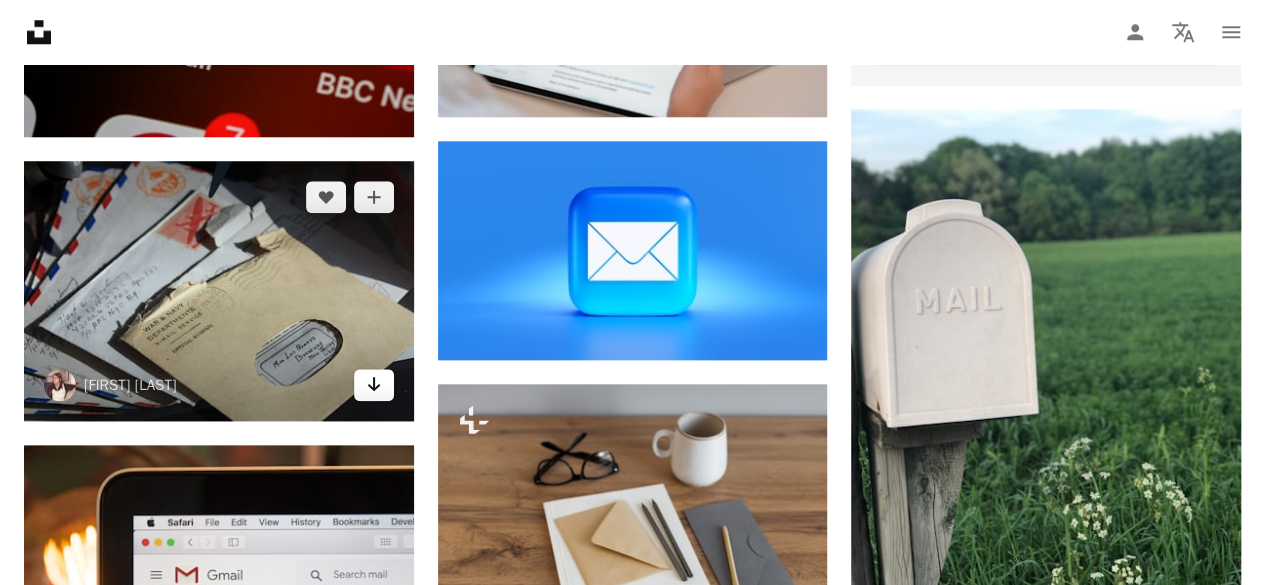 click on "Arrow pointing down" 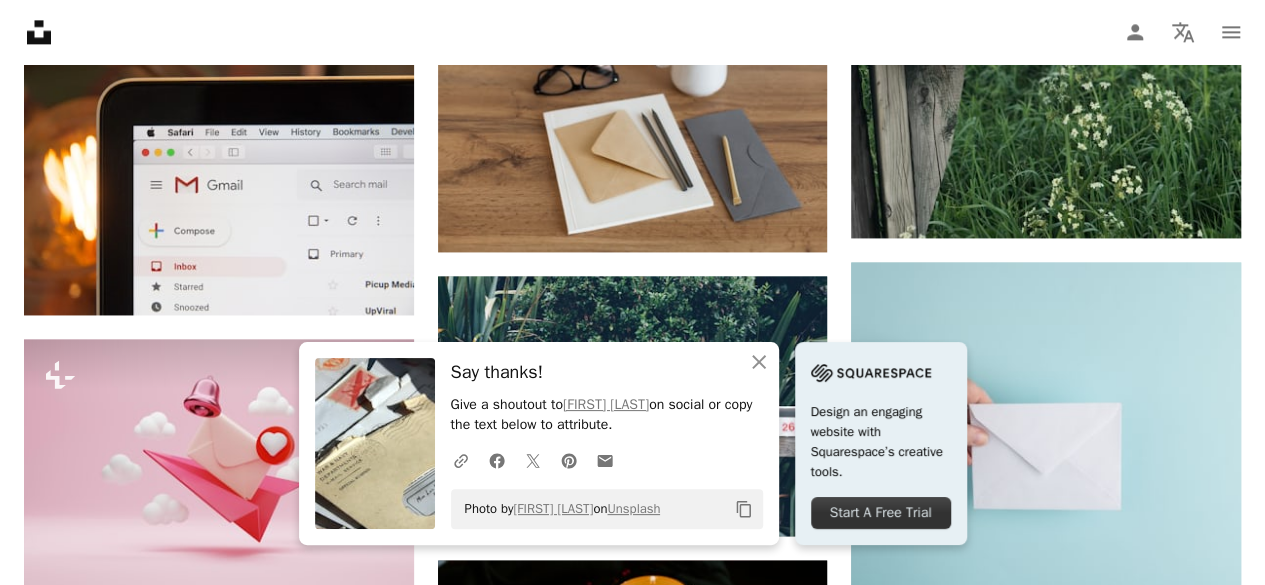 scroll, scrollTop: 1376, scrollLeft: 0, axis: vertical 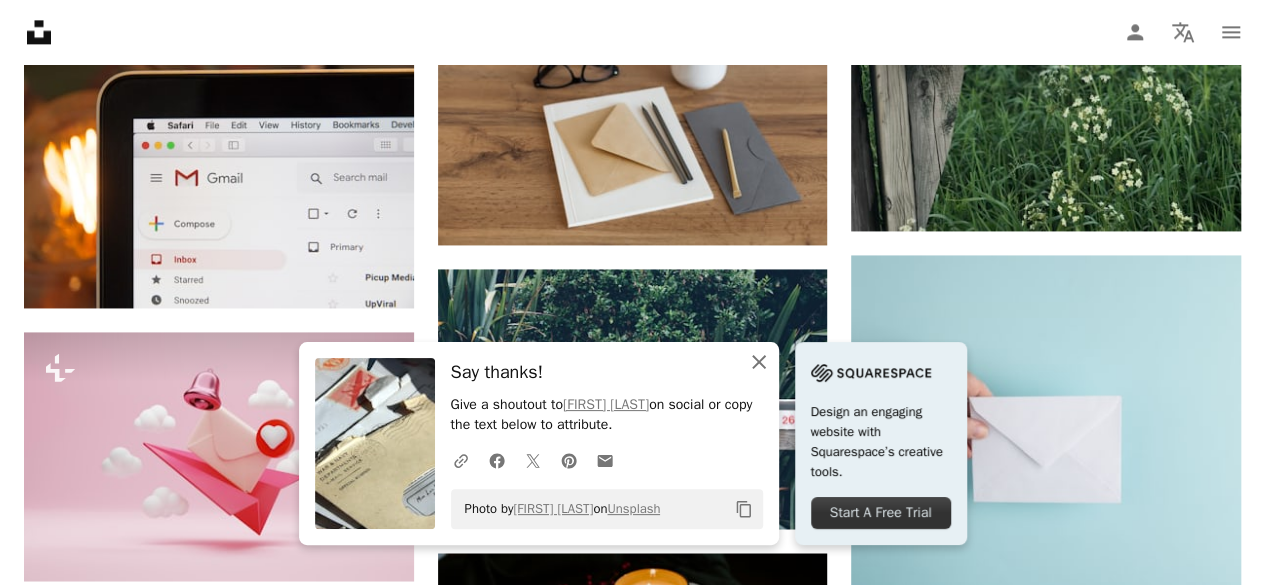 click 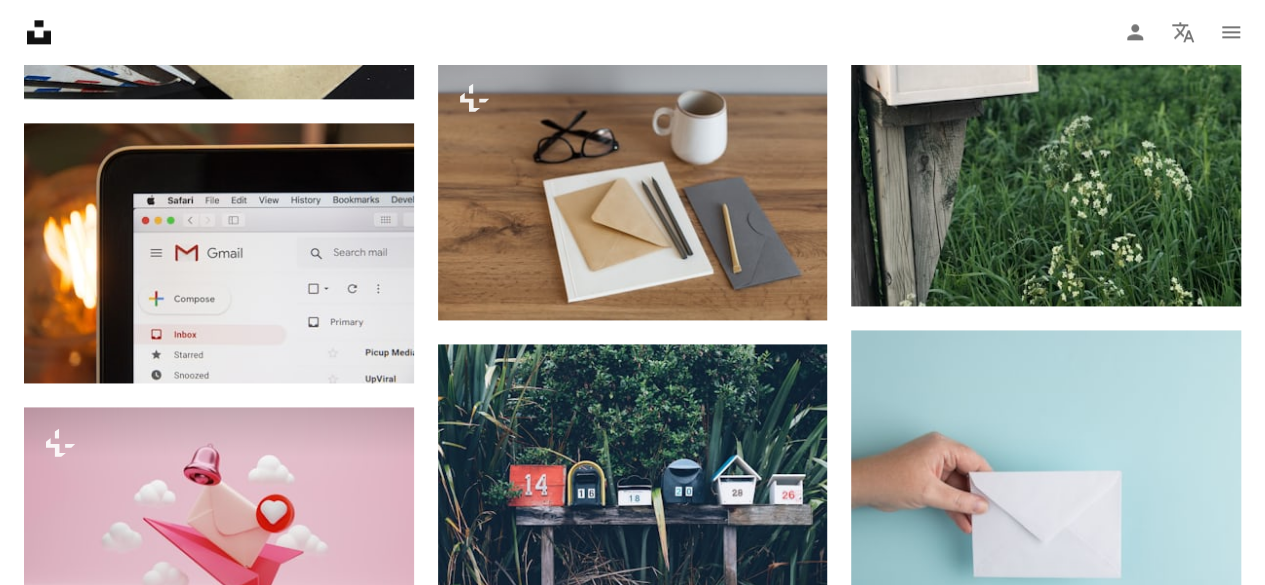scroll, scrollTop: 0, scrollLeft: 0, axis: both 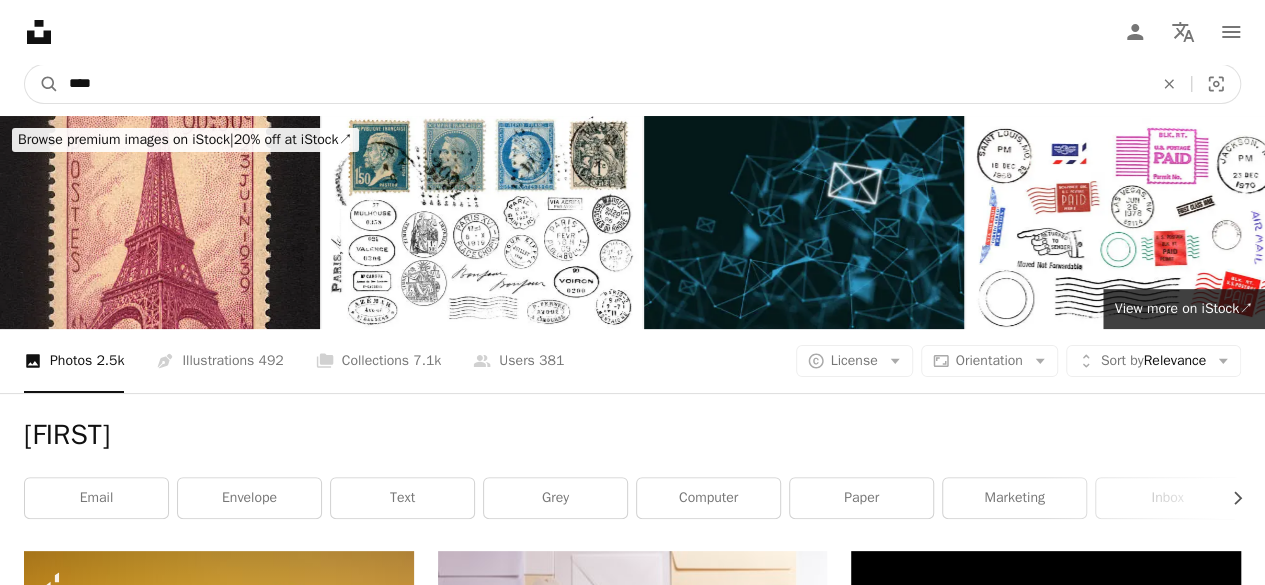 drag, startPoint x: 242, startPoint y: 93, endPoint x: 0, endPoint y: 87, distance: 242.07437 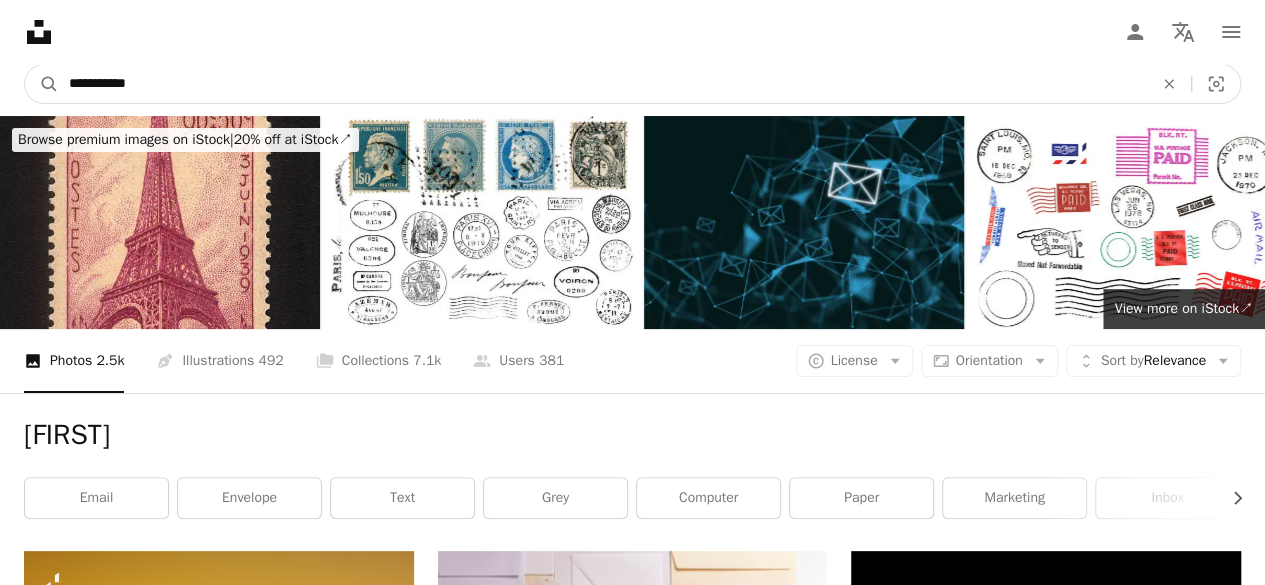 type on "**********" 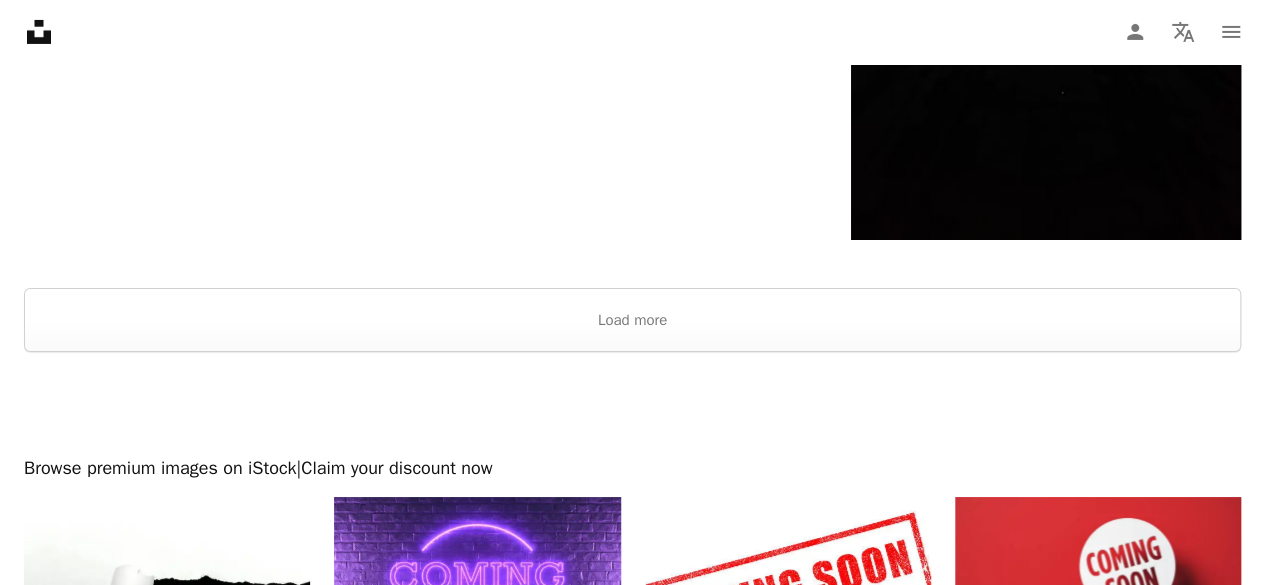 scroll, scrollTop: 3696, scrollLeft: 0, axis: vertical 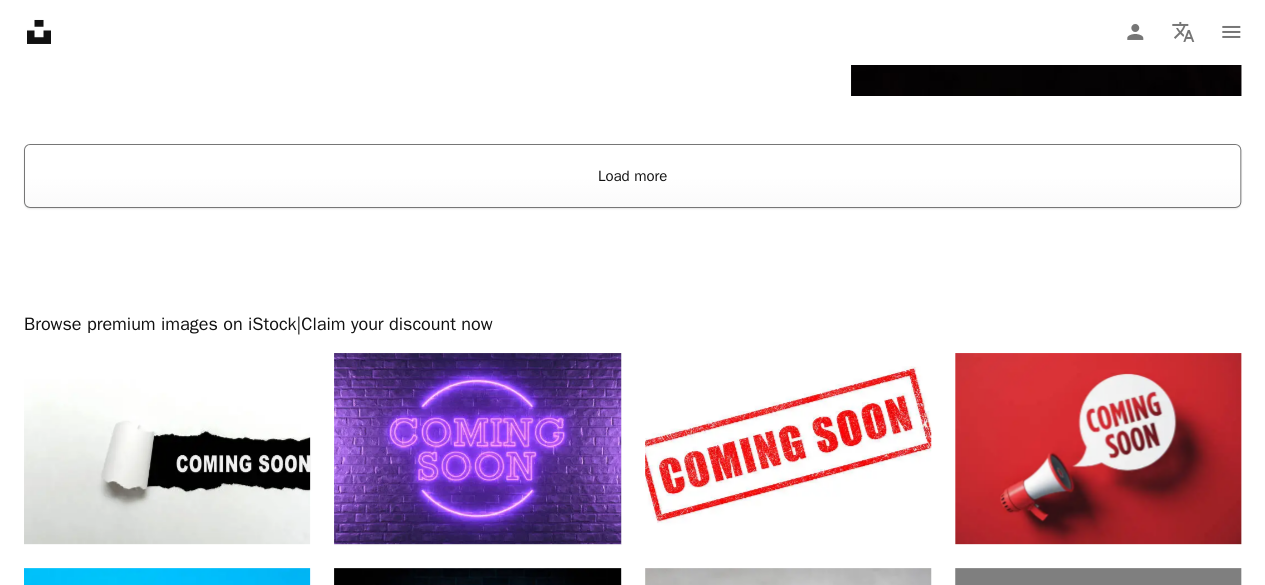 click on "Load more" at bounding box center [632, 176] 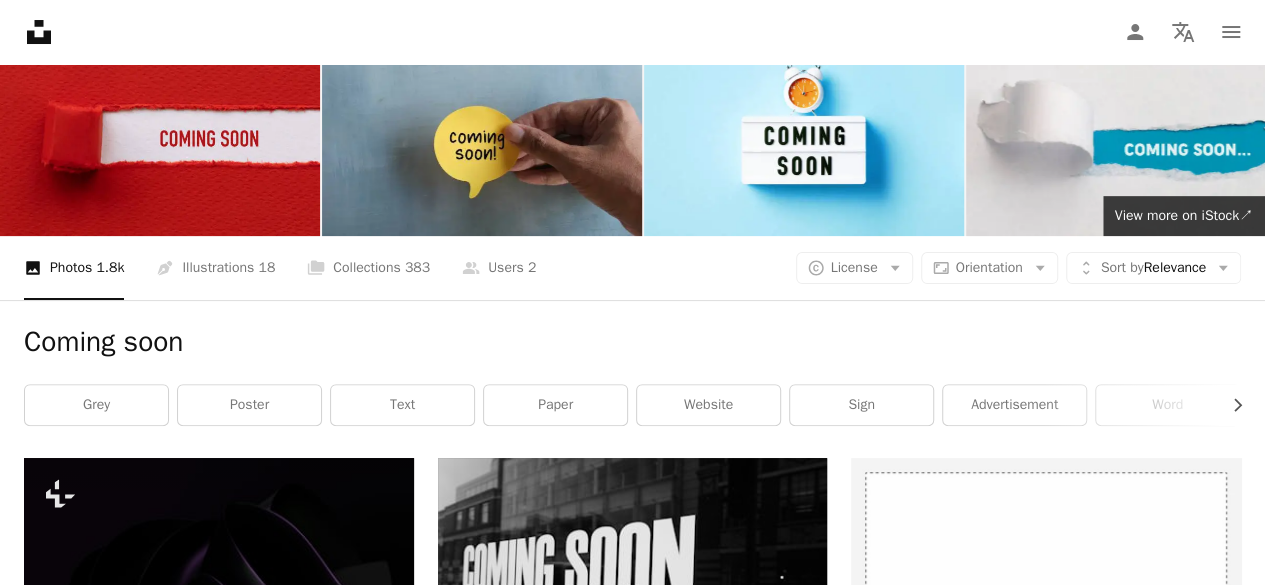scroll, scrollTop: 0, scrollLeft: 0, axis: both 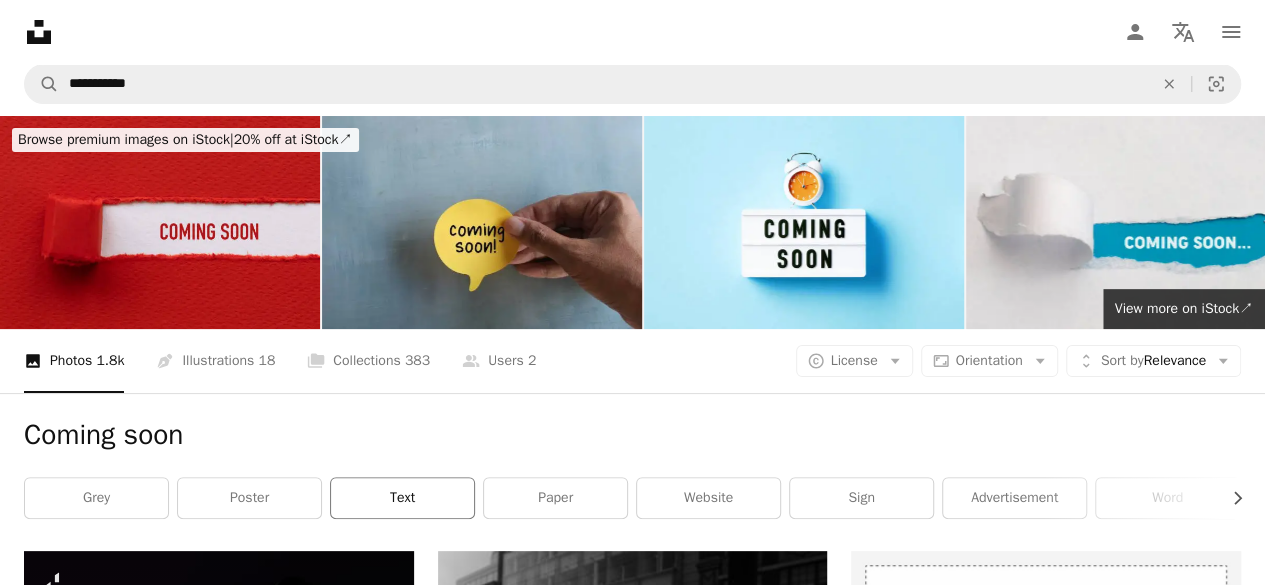 click on "text" at bounding box center [402, 498] 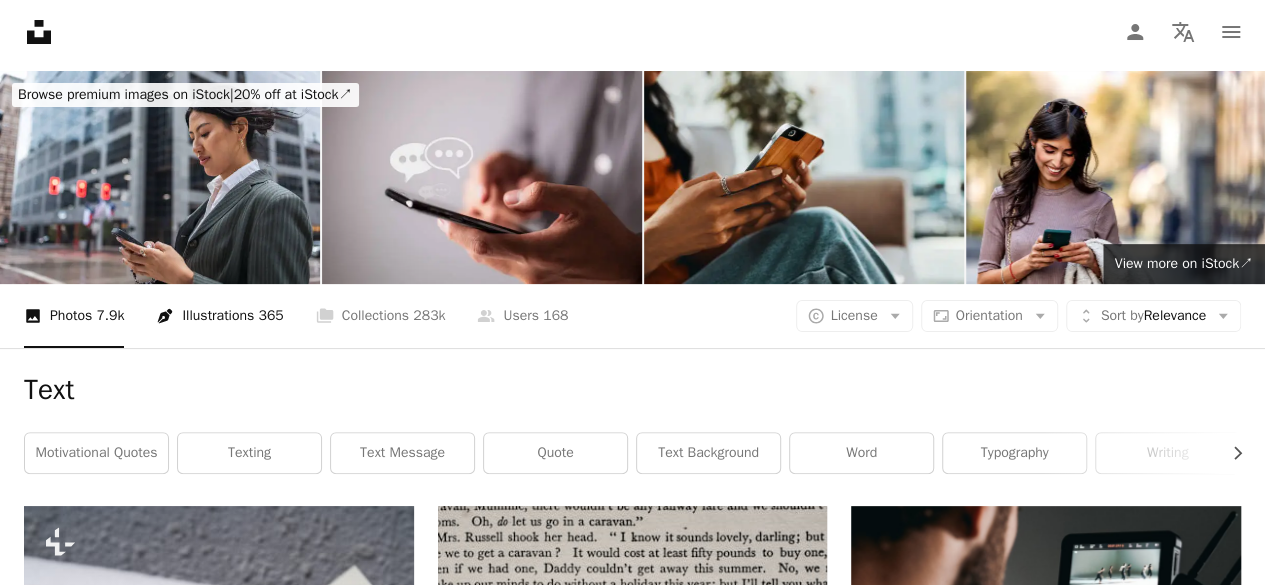 scroll, scrollTop: 0, scrollLeft: 0, axis: both 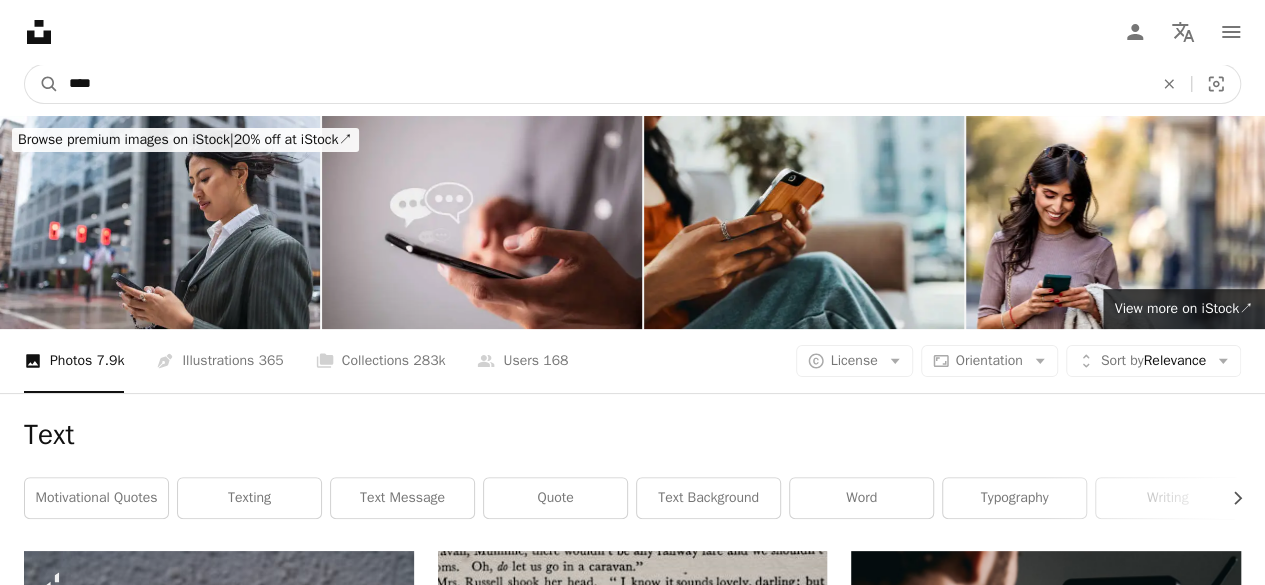click on "****" at bounding box center (603, 84) 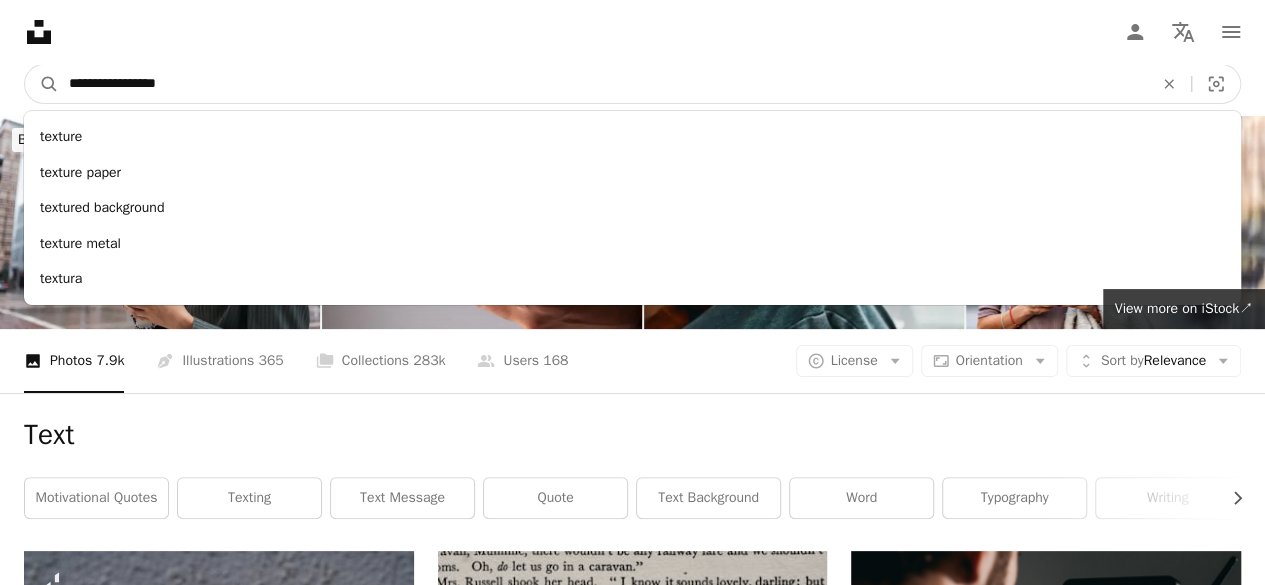 type on "**********" 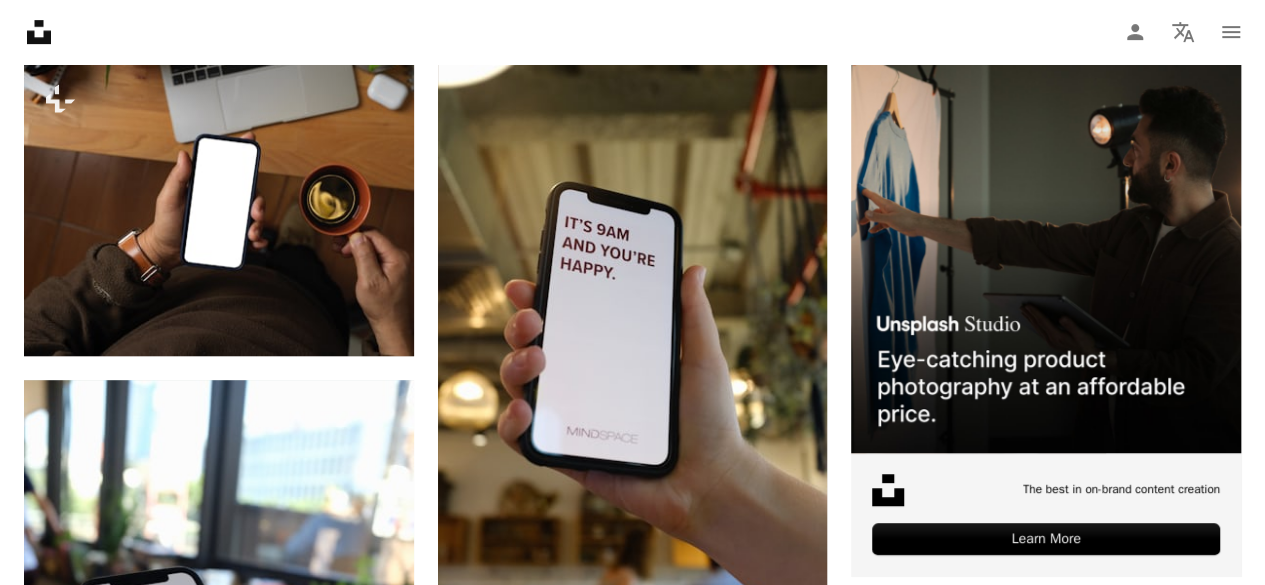 scroll, scrollTop: 0, scrollLeft: 0, axis: both 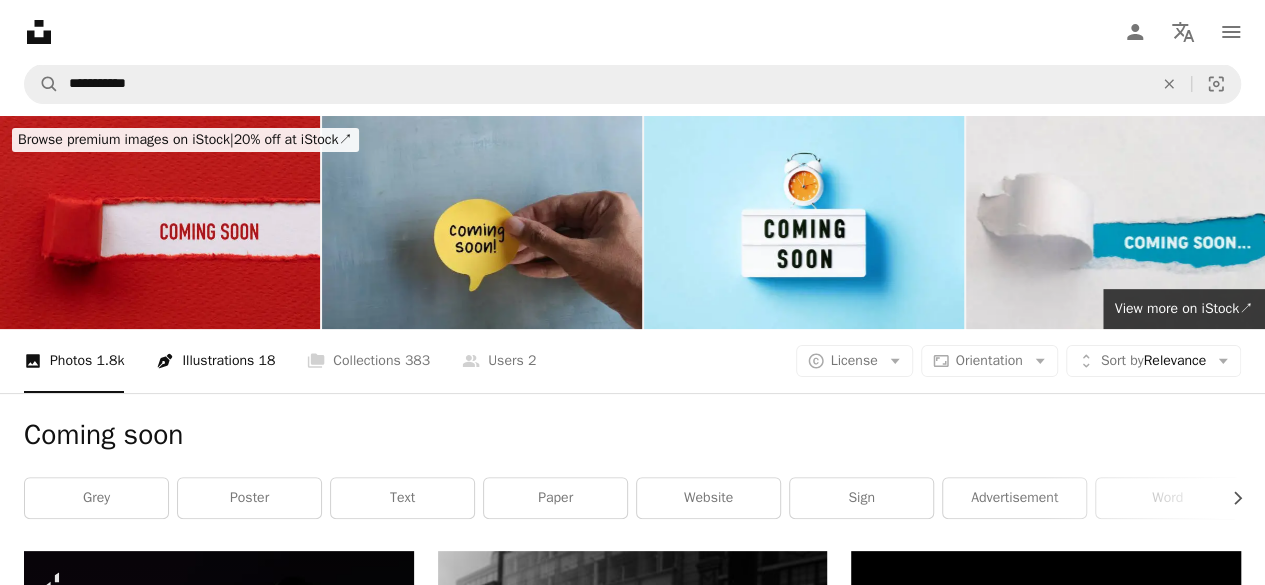 click on "Pen Tool Illustrations   18" at bounding box center (215, 361) 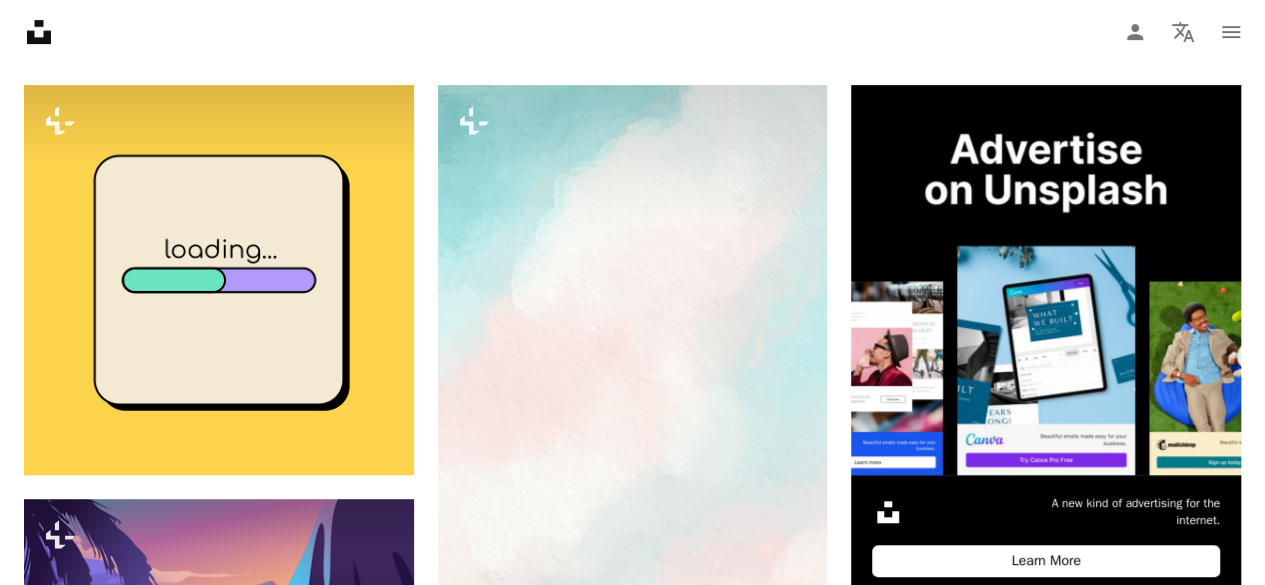 scroll, scrollTop: 0, scrollLeft: 0, axis: both 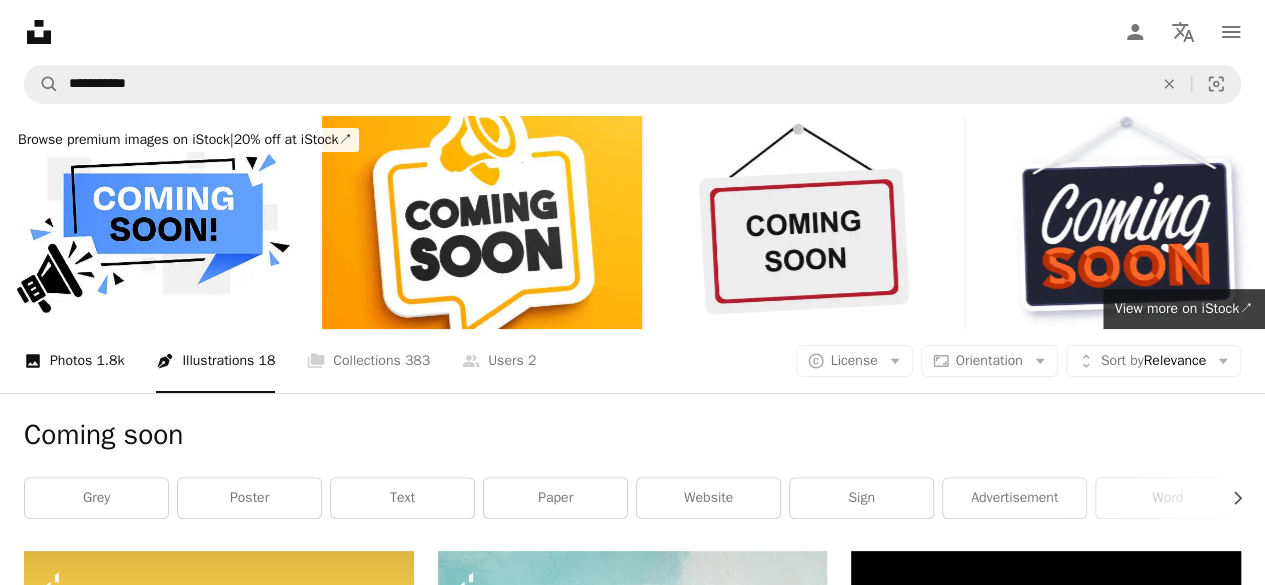 click on "A photo Photos   1.8k" at bounding box center [74, 361] 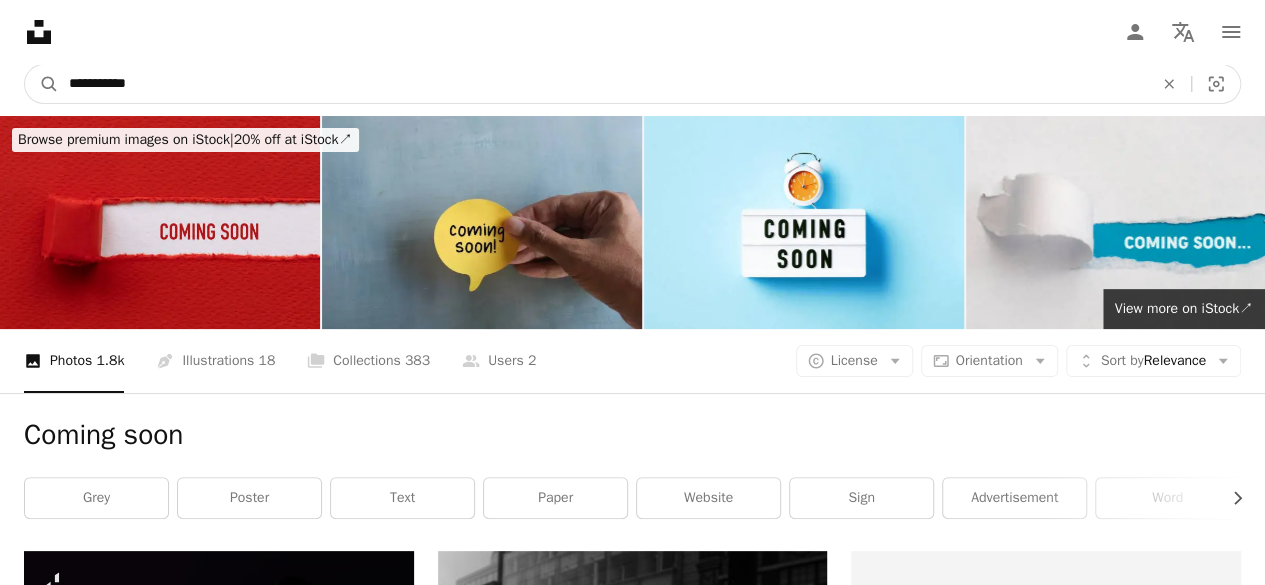 click on "**********" at bounding box center [603, 84] 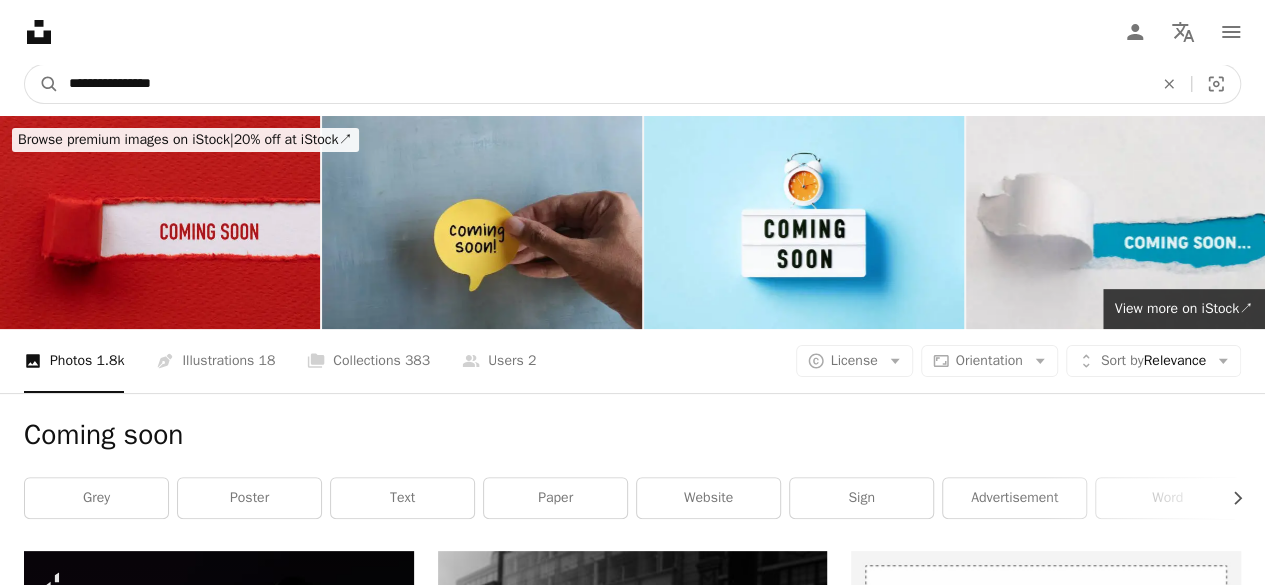 type on "**********" 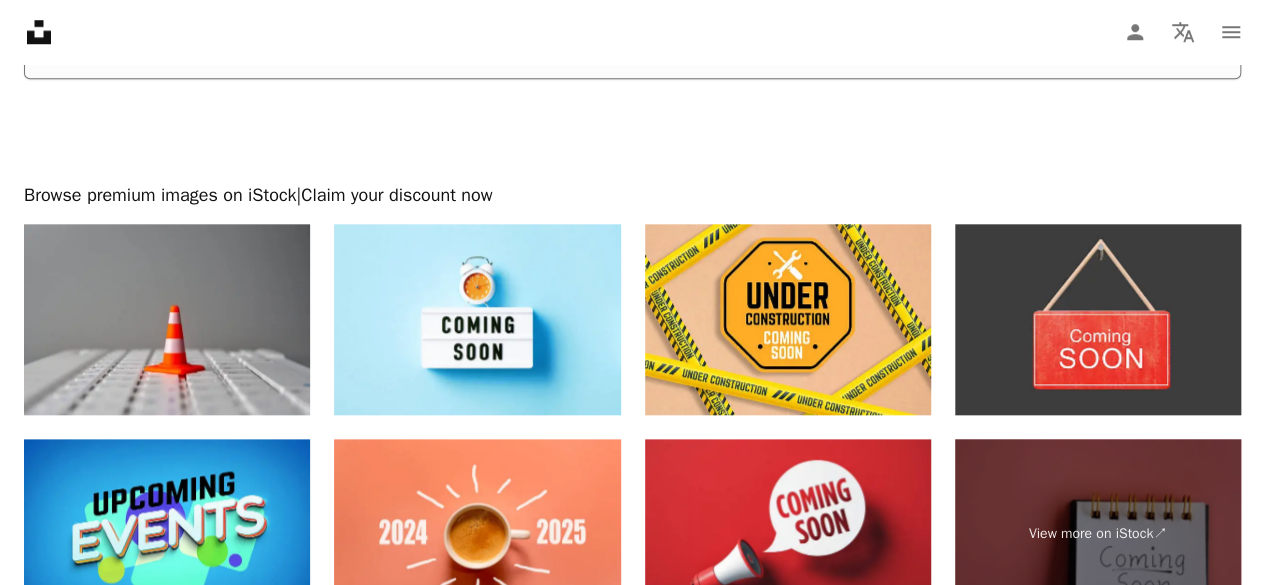 scroll, scrollTop: 4867, scrollLeft: 0, axis: vertical 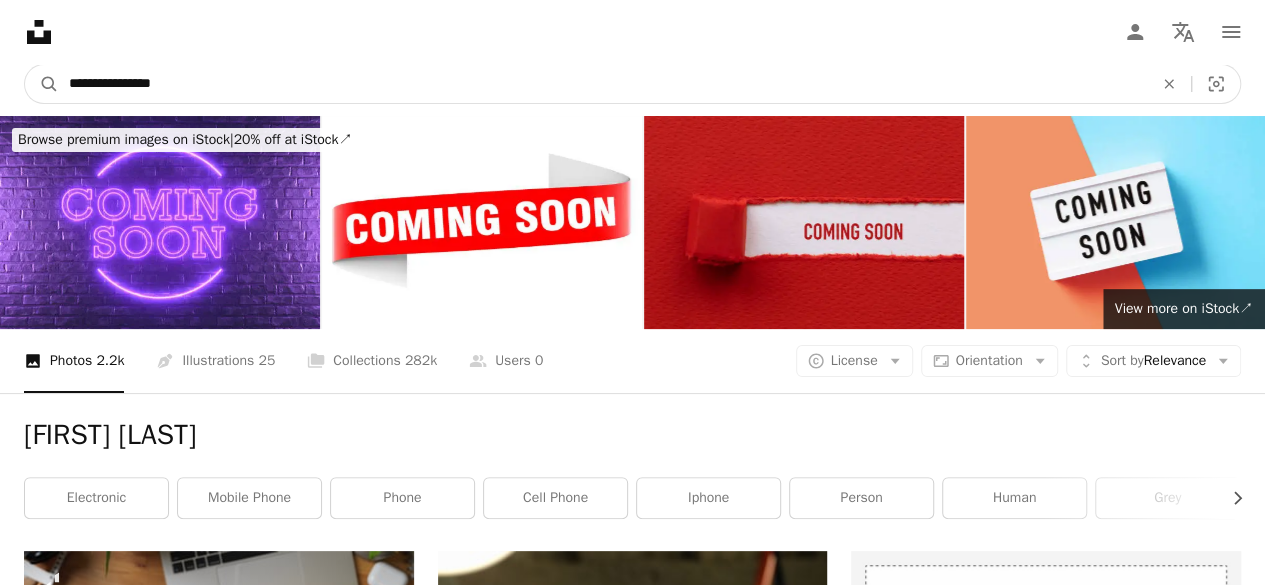 drag, startPoint x: 234, startPoint y: 87, endPoint x: 0, endPoint y: 63, distance: 235.22755 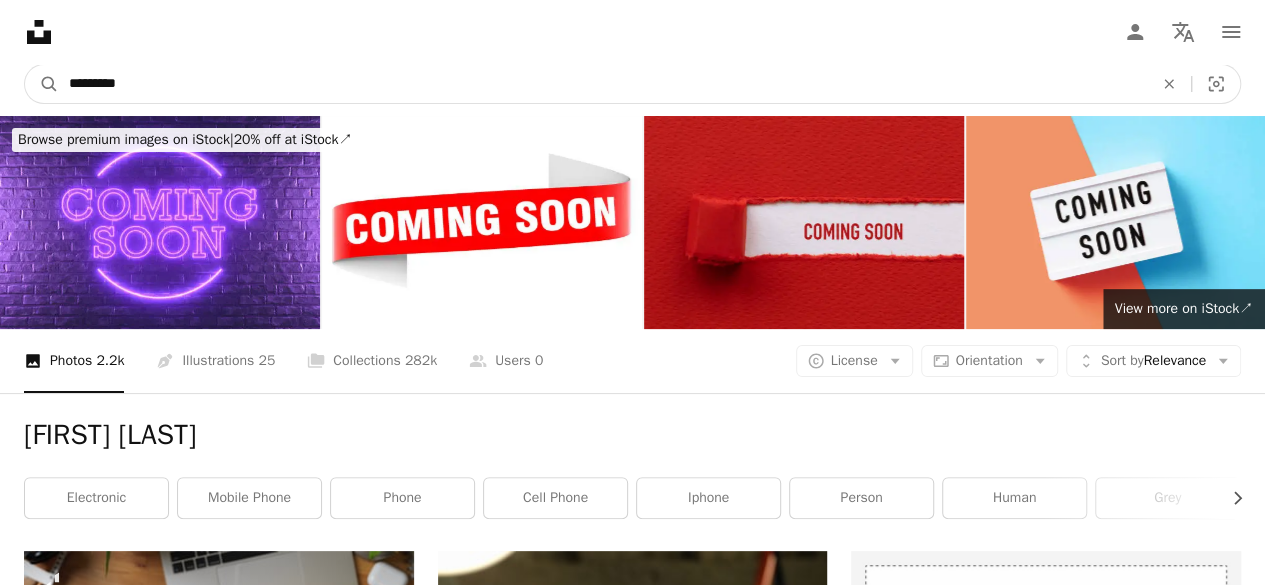 type on "*********" 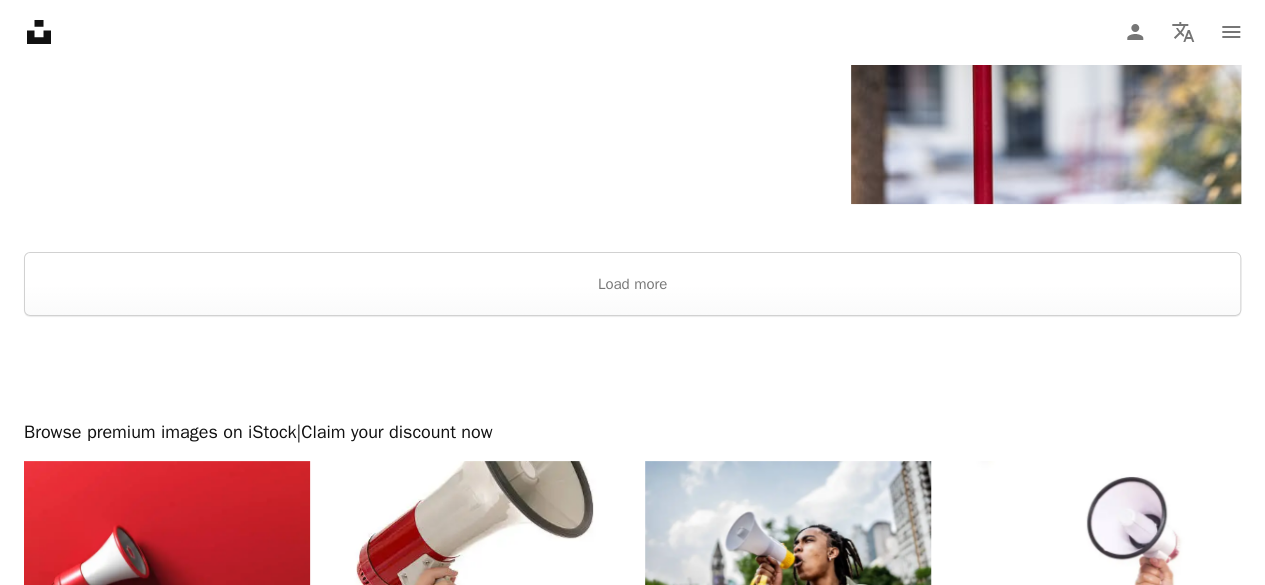 scroll, scrollTop: 3778, scrollLeft: 0, axis: vertical 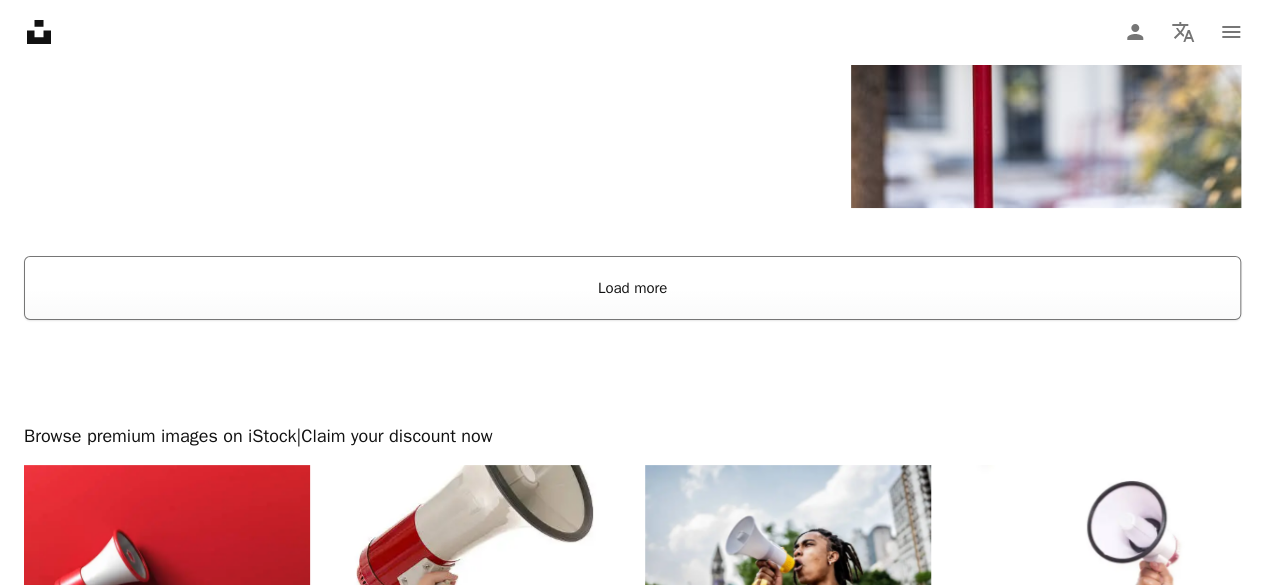 click on "Load more" at bounding box center (632, 288) 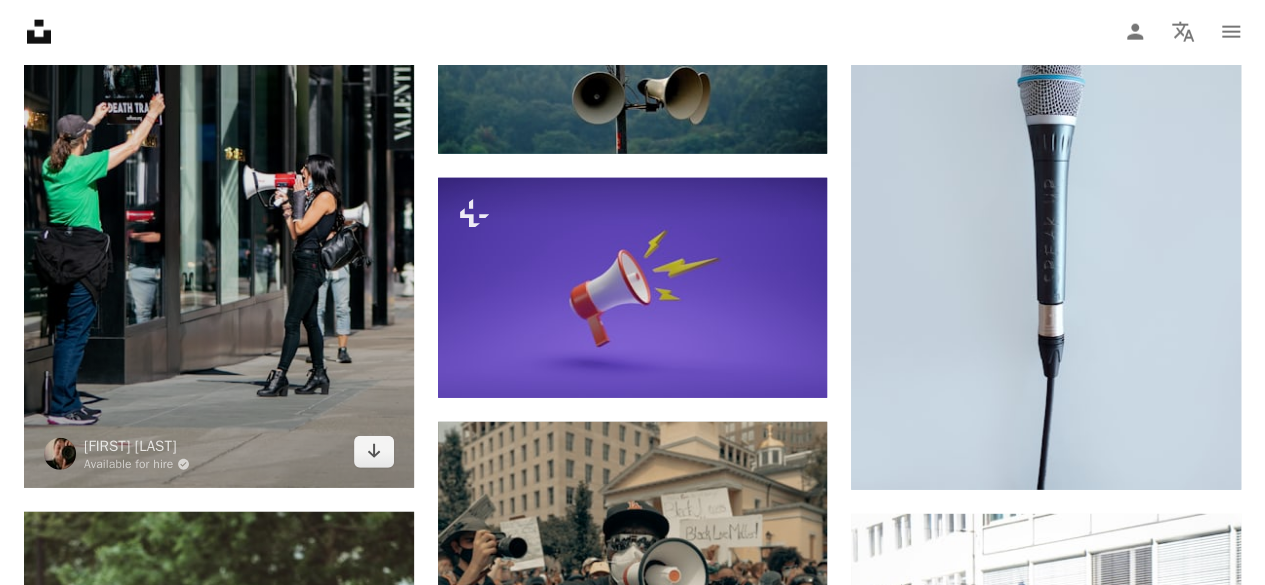 scroll, scrollTop: 6299, scrollLeft: 0, axis: vertical 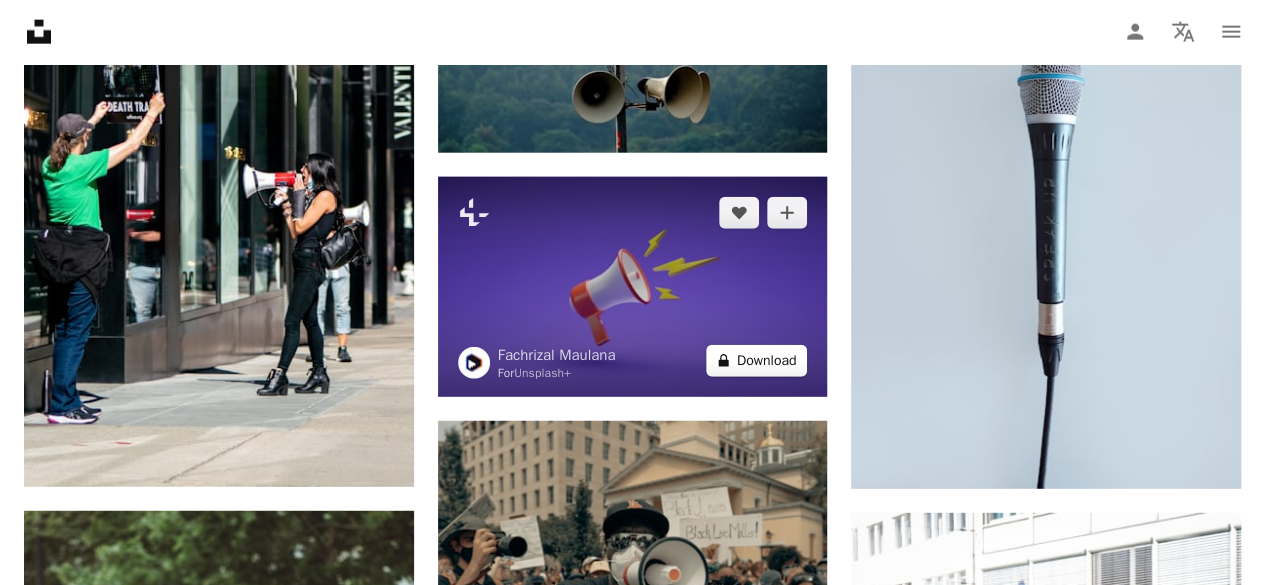 click on "A lock Download" at bounding box center (757, 361) 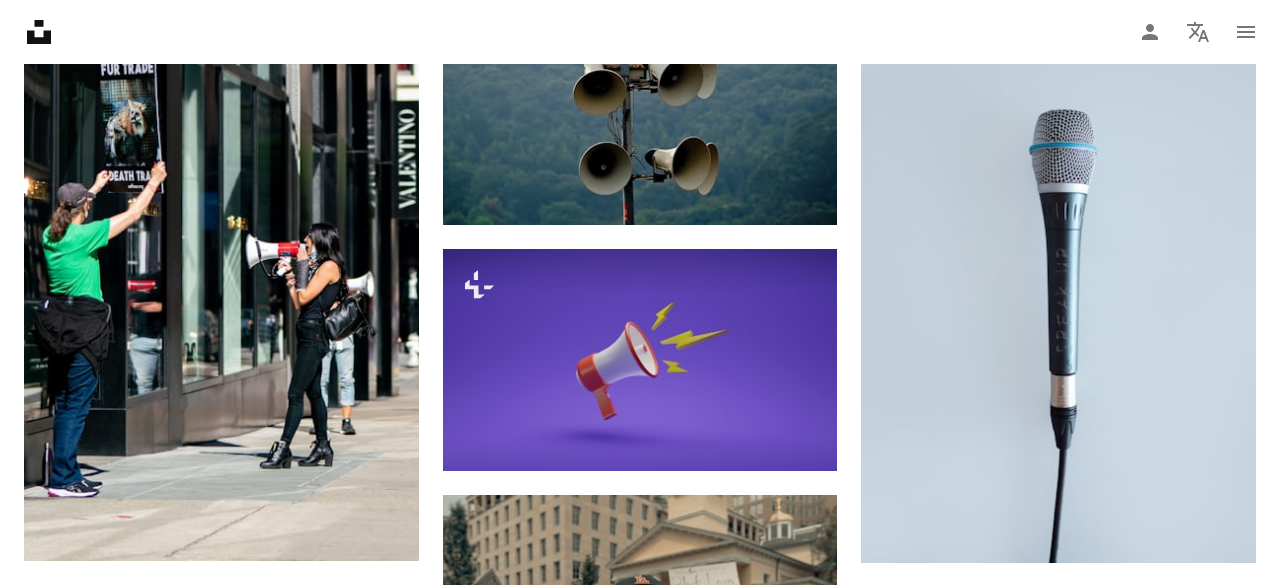 click on "An X shape Premium, ready to use images. Get unlimited access. A plus sign Members-only content added monthly A plus sign Unlimited royalty-free downloads A plus sign Illustrations  New A plus sign Enhanced legal protections yearly 66%  off monthly $12   $4 USD per month * Get  Unsplash+ * When paid annually, billed upfront  $48 Taxes where applicable. Renews automatically. Cancel anytime." at bounding box center (640, 4208) 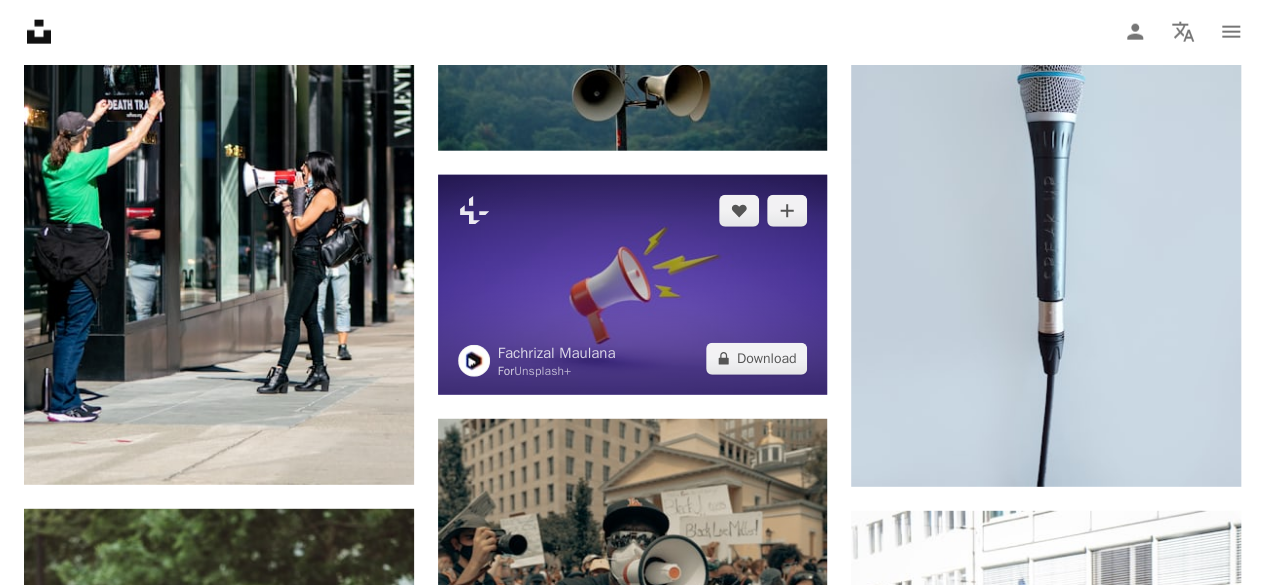scroll, scrollTop: 6291, scrollLeft: 0, axis: vertical 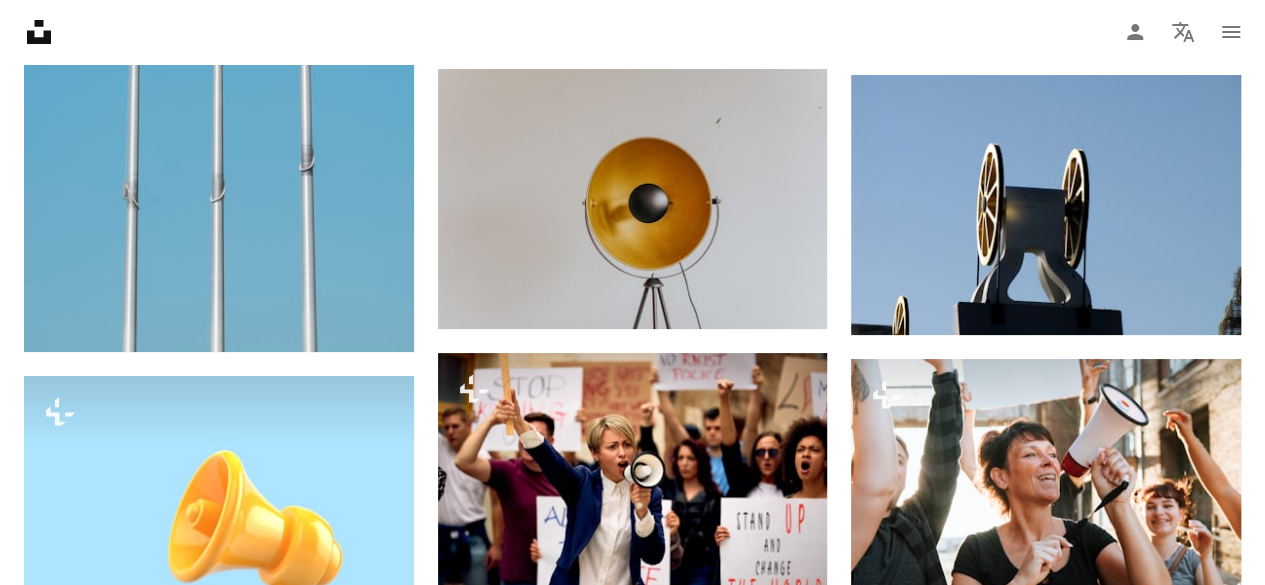 drag, startPoint x: 1264, startPoint y: 513, endPoint x: 1264, endPoint y: 64, distance: 449 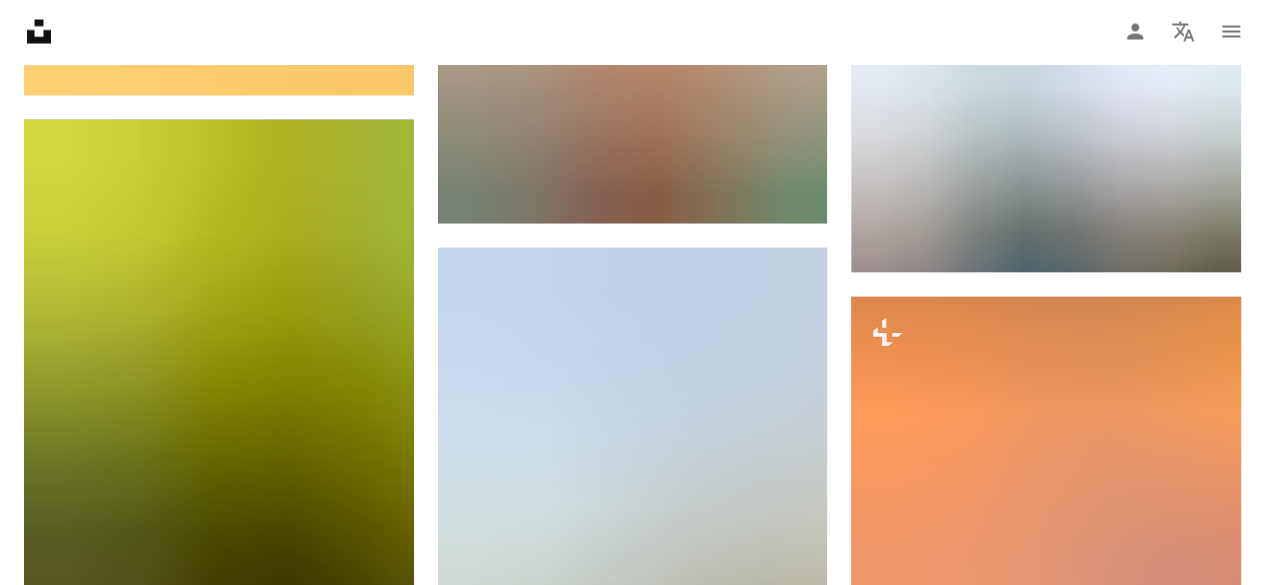 scroll, scrollTop: 0, scrollLeft: 0, axis: both 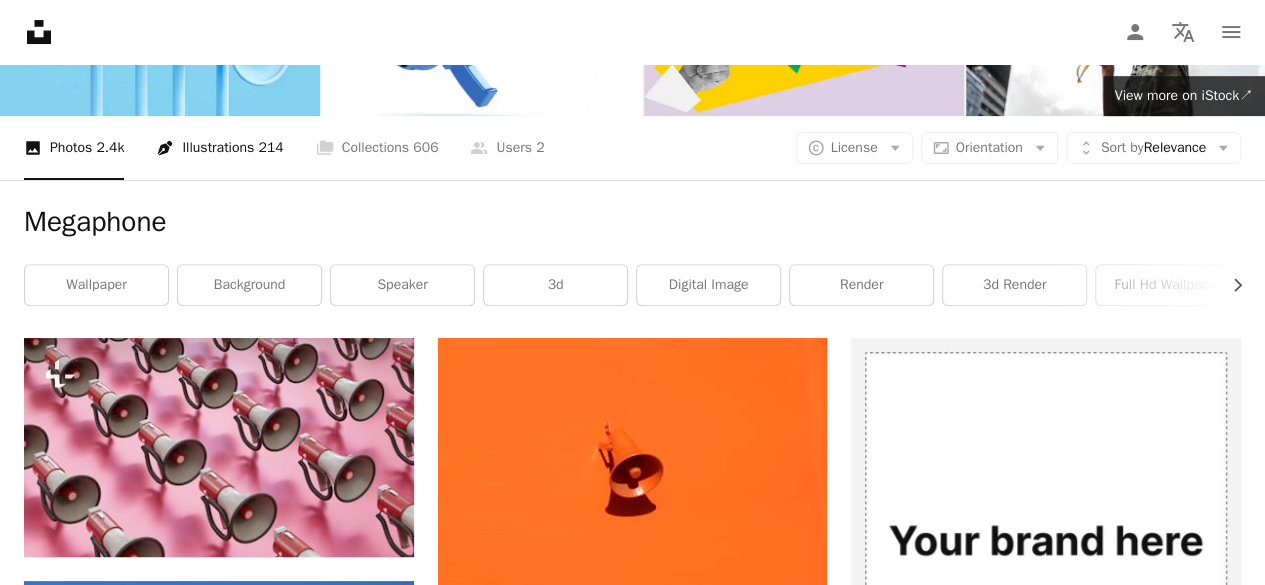click on "Pen Tool Illustrations   214" at bounding box center (219, 148) 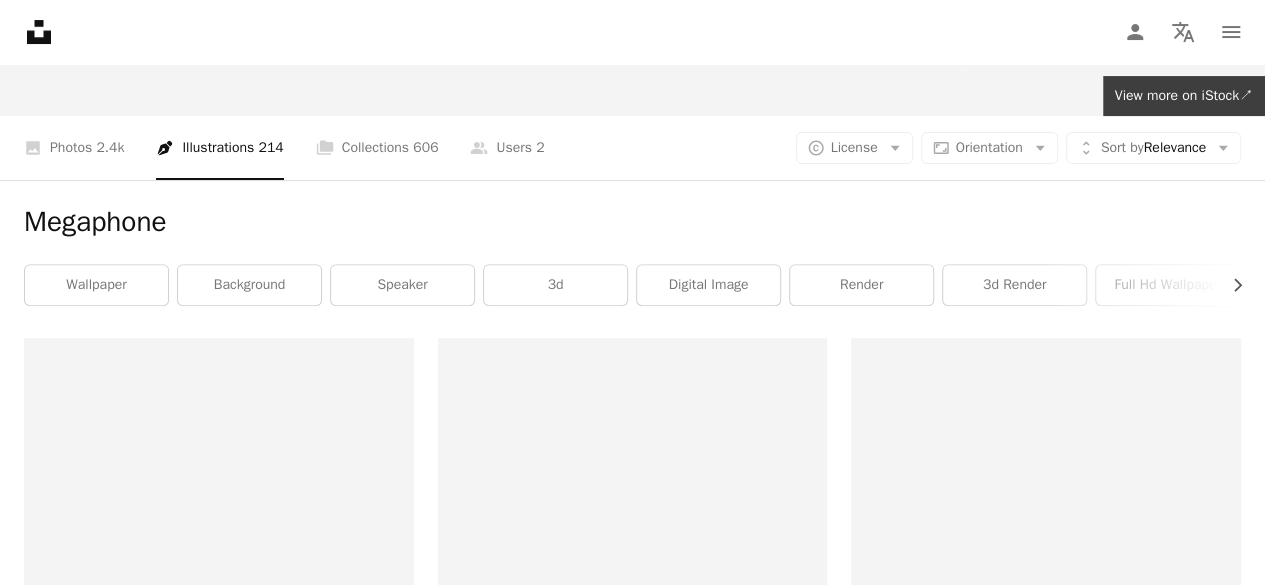 scroll, scrollTop: 0, scrollLeft: 0, axis: both 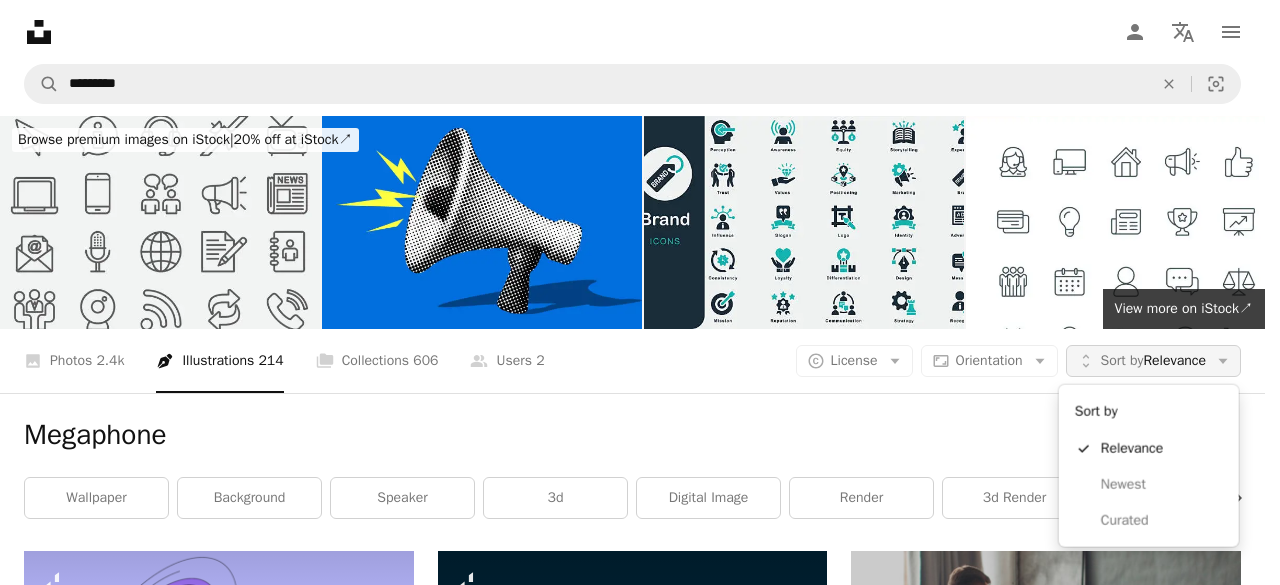 click on "Sort by" at bounding box center [1122, 360] 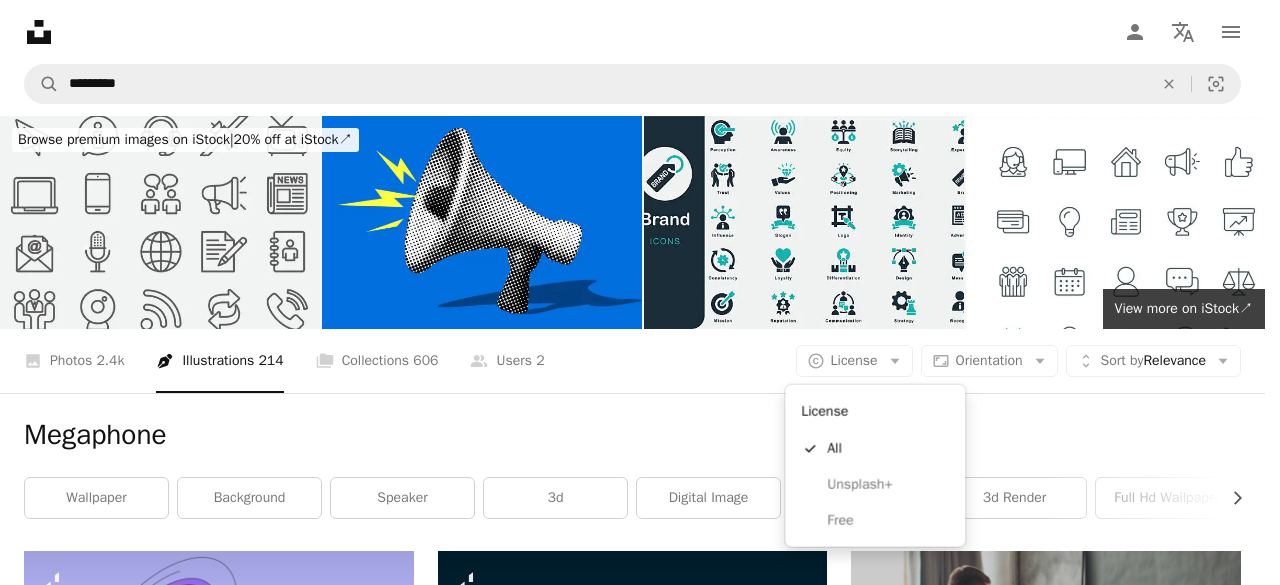 click on "Arrow down" 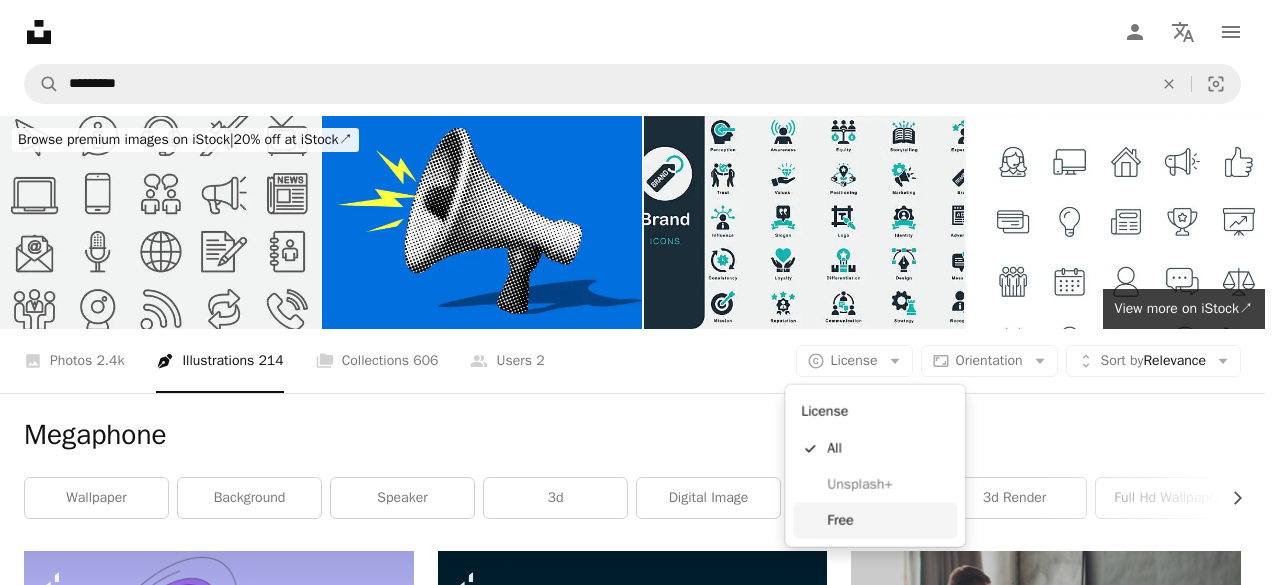 click on "Free" at bounding box center (888, 521) 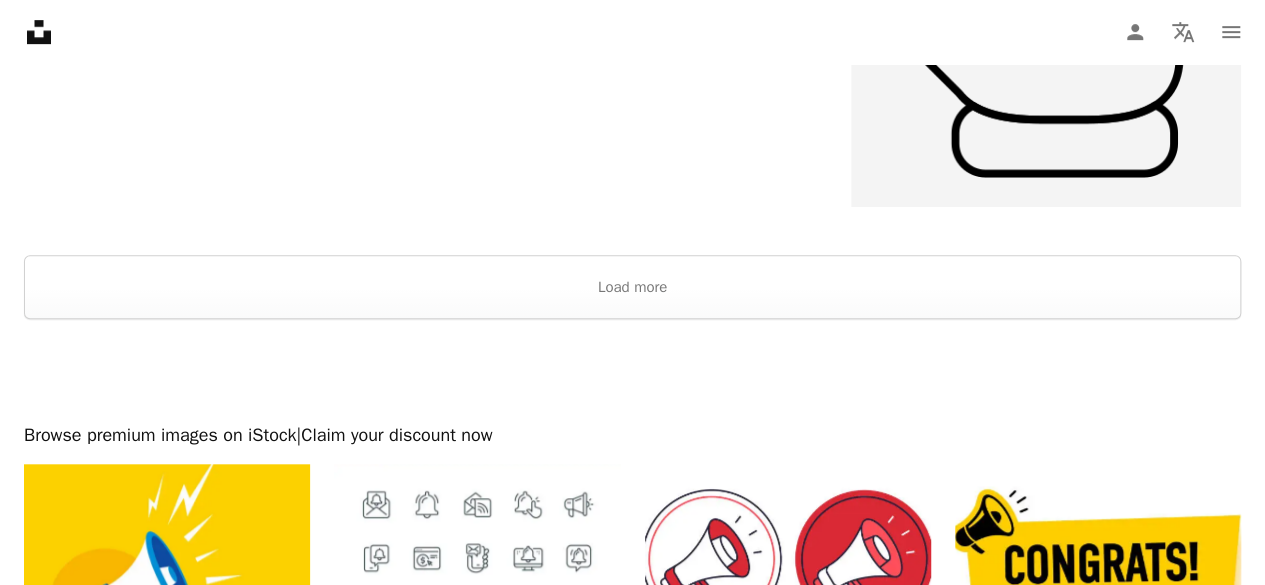 scroll, scrollTop: 4334, scrollLeft: 0, axis: vertical 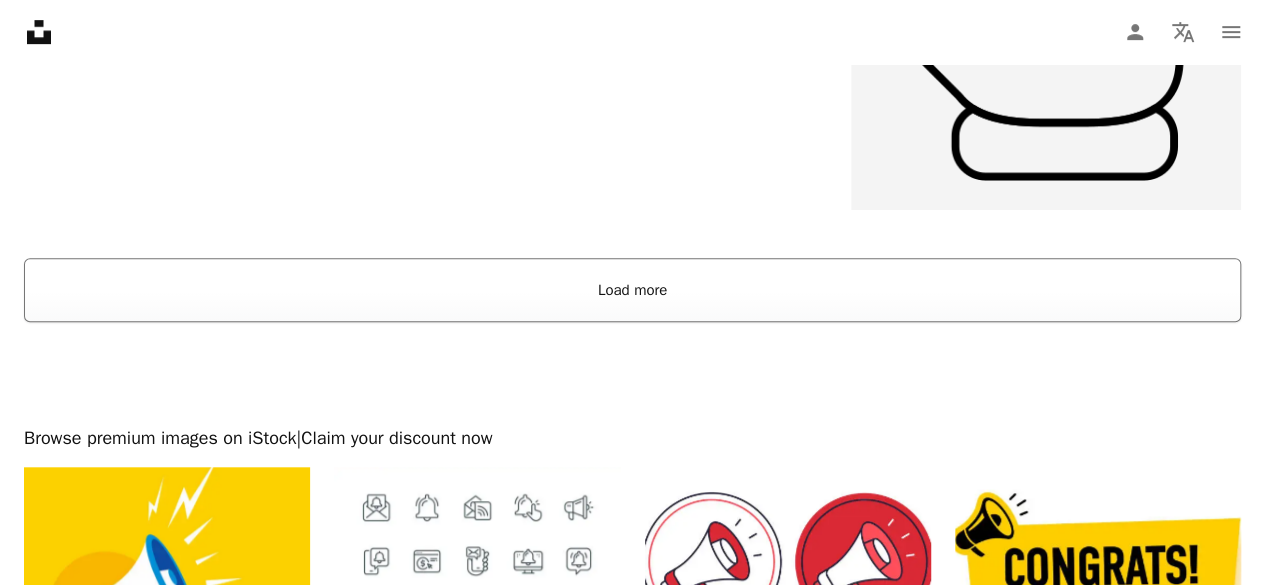 click on "Load more" at bounding box center [632, 290] 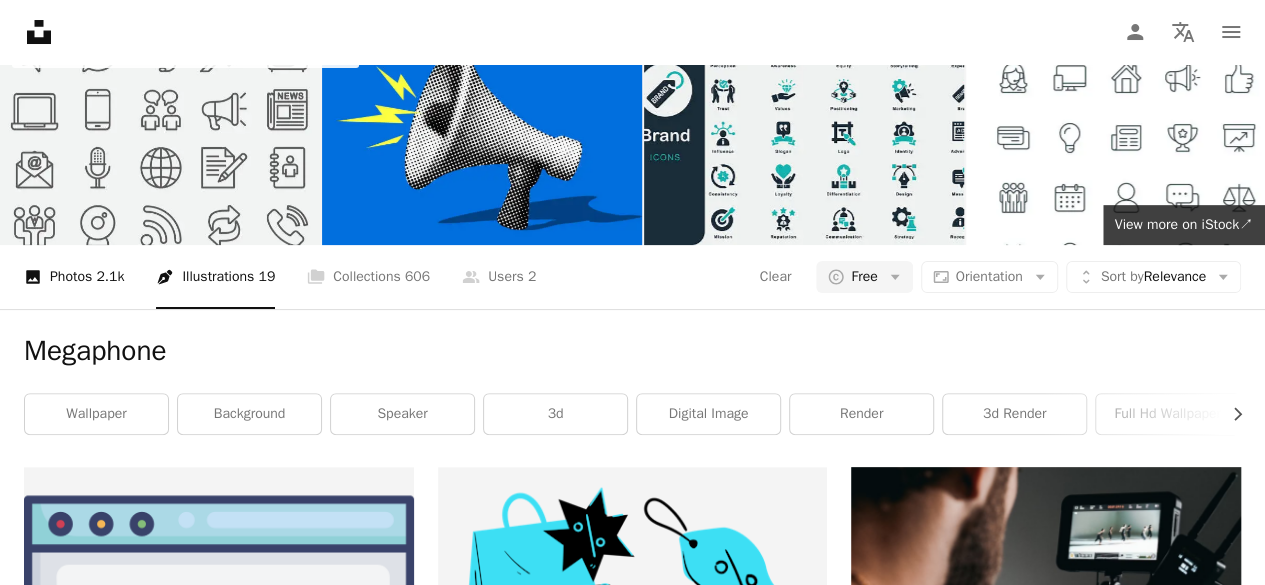 scroll, scrollTop: 0, scrollLeft: 0, axis: both 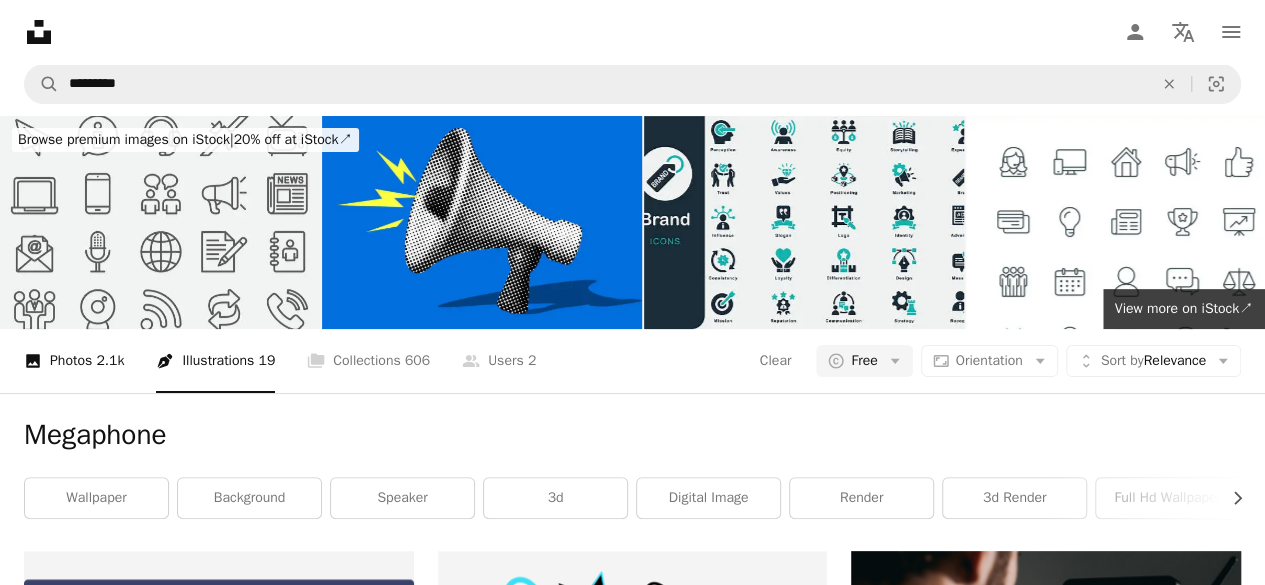 click on "A photo Photos   2.1k" at bounding box center [74, 361] 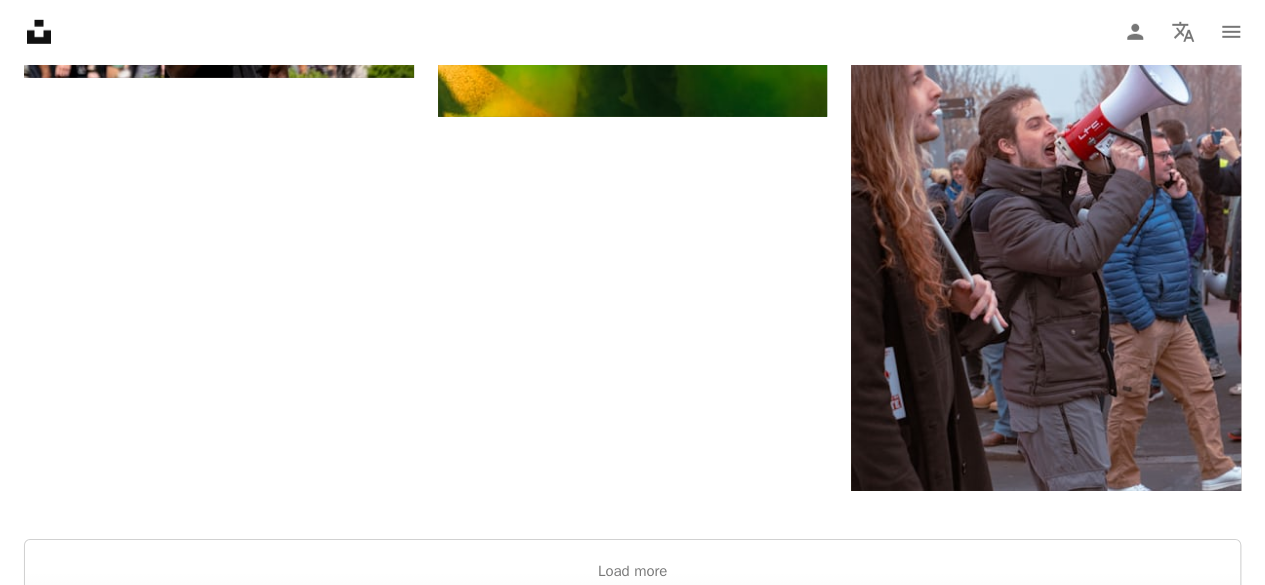 scroll, scrollTop: 3361, scrollLeft: 0, axis: vertical 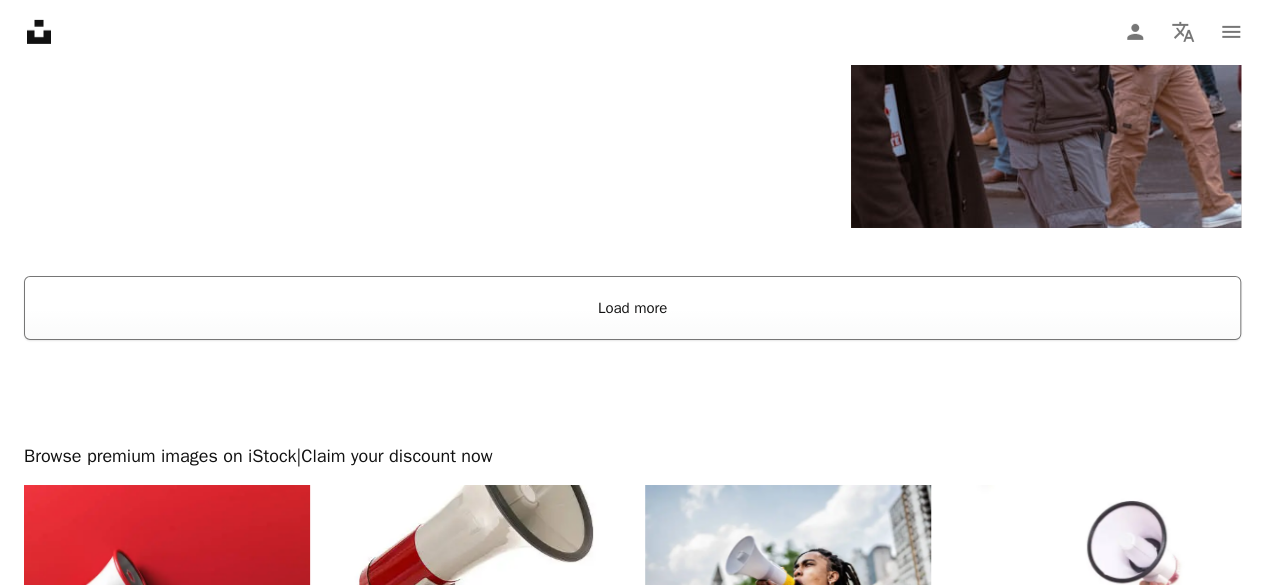 click on "Load more" at bounding box center [632, 308] 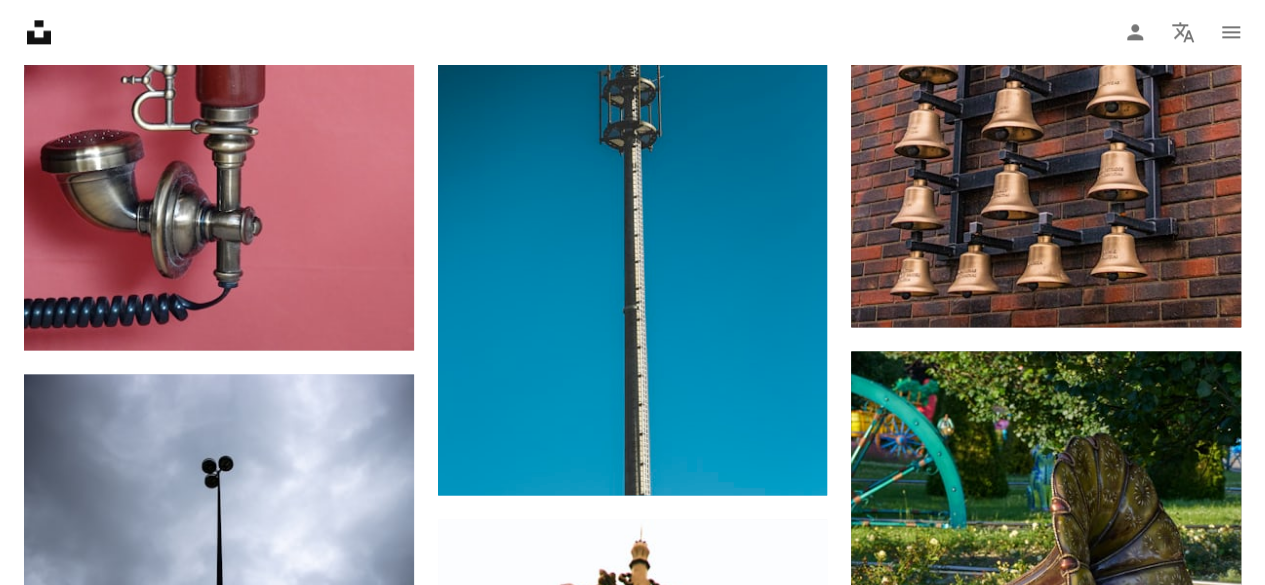 scroll, scrollTop: 20227, scrollLeft: 0, axis: vertical 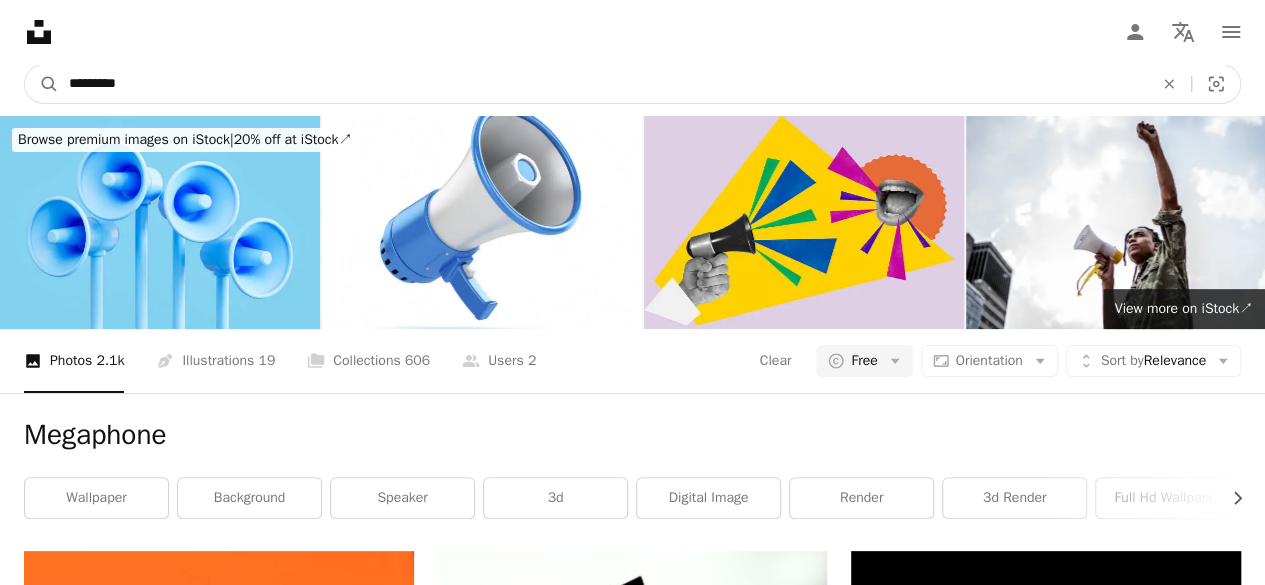 click on "*********" at bounding box center [603, 84] 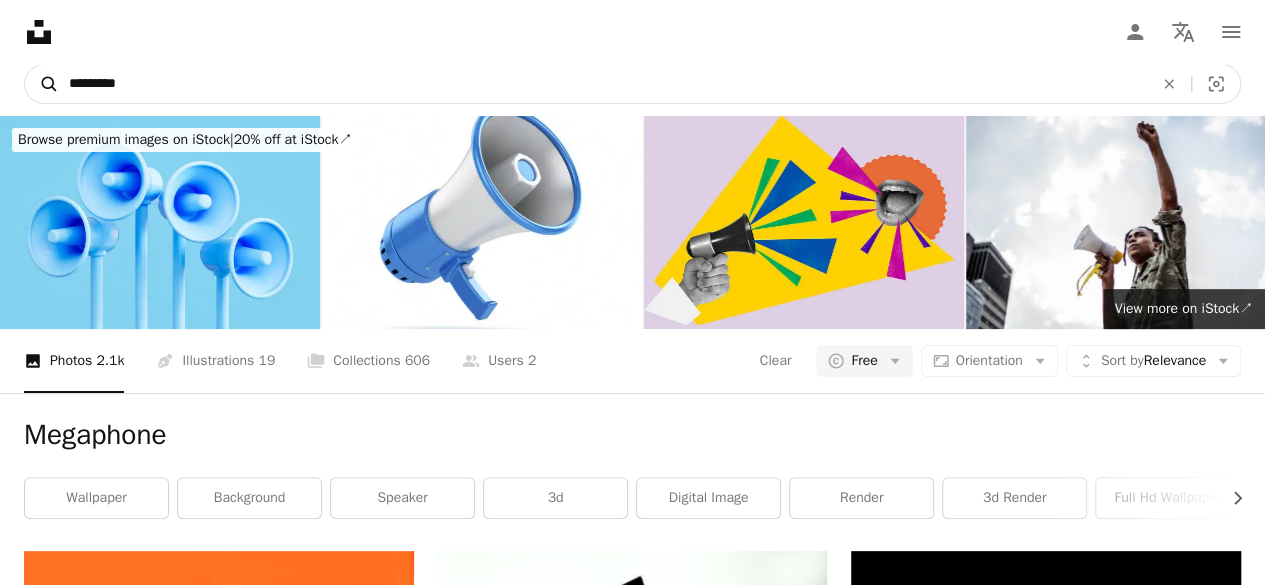 drag, startPoint x: 208, startPoint y: 85, endPoint x: 34, endPoint y: 75, distance: 174.28712 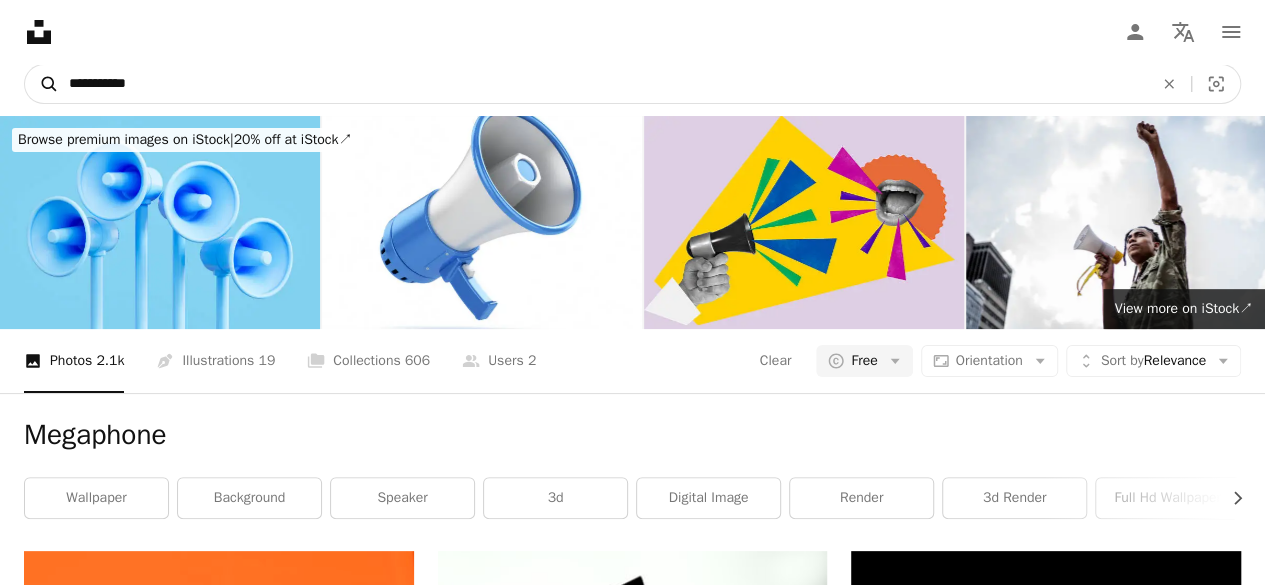 type on "**********" 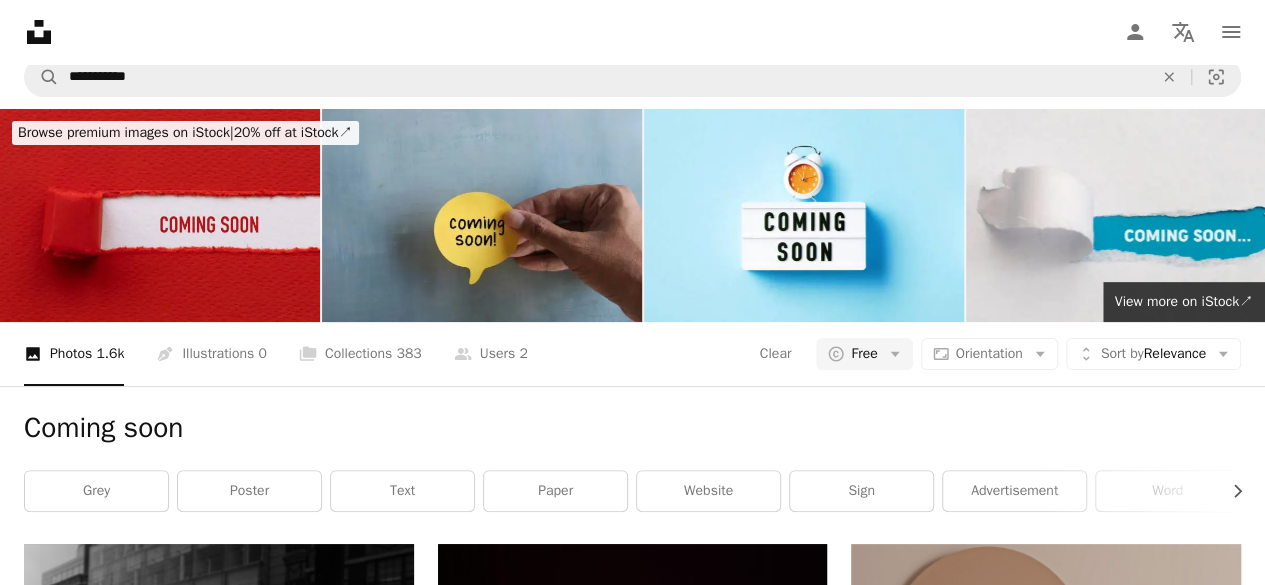 scroll, scrollTop: 0, scrollLeft: 0, axis: both 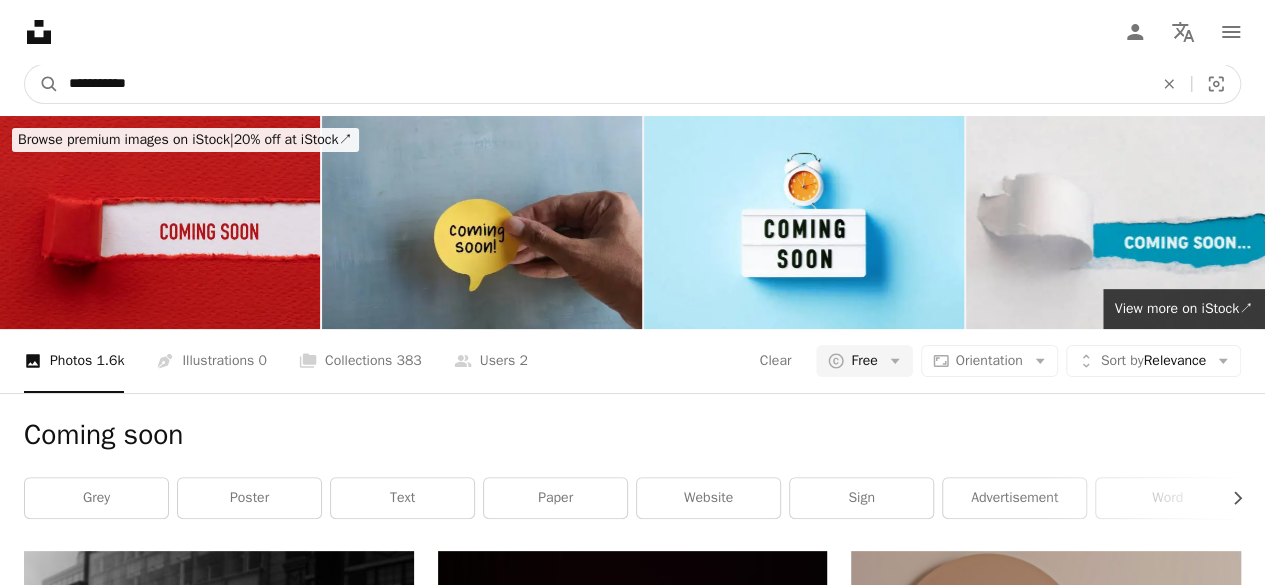 drag, startPoint x: 200, startPoint y: 95, endPoint x: 0, endPoint y: 77, distance: 200.80836 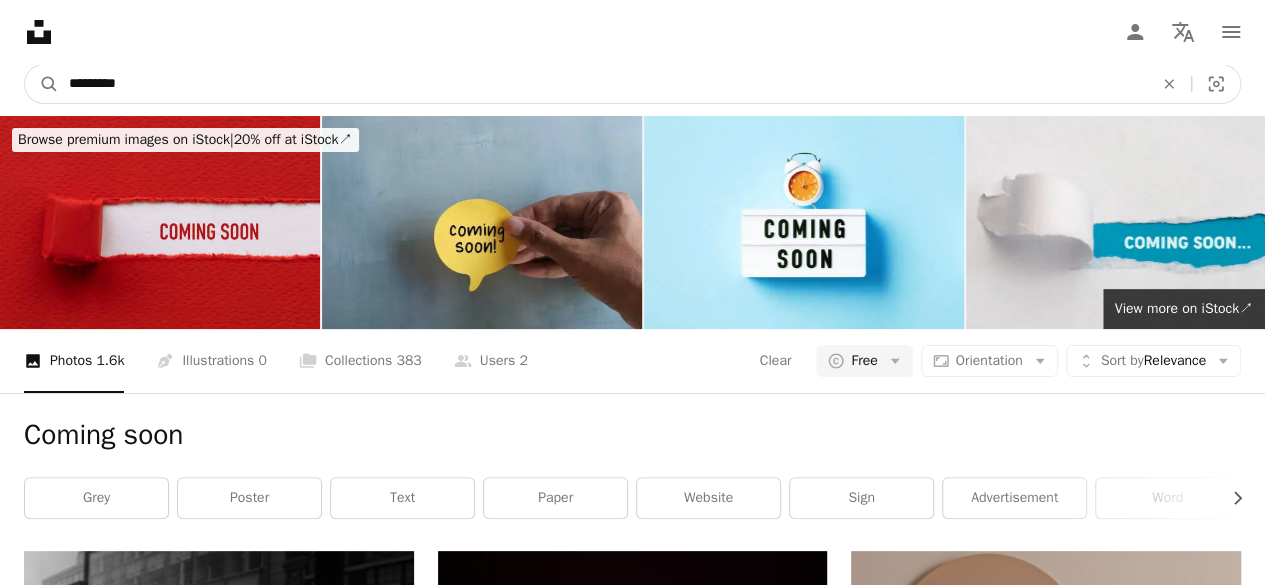 type on "*********" 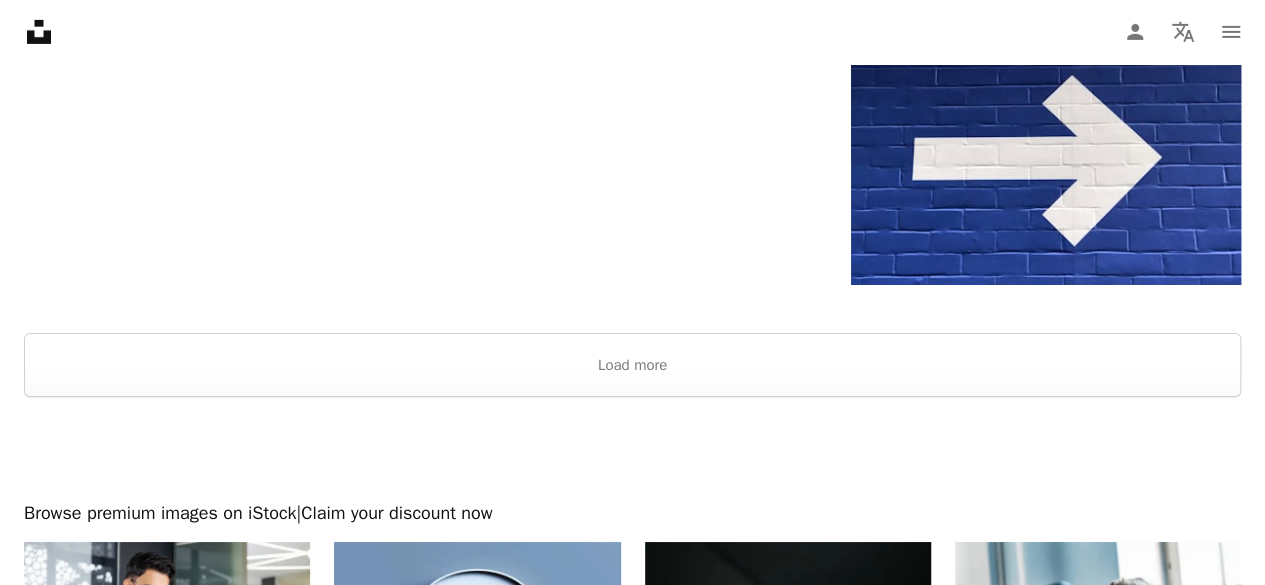 scroll, scrollTop: 3419, scrollLeft: 0, axis: vertical 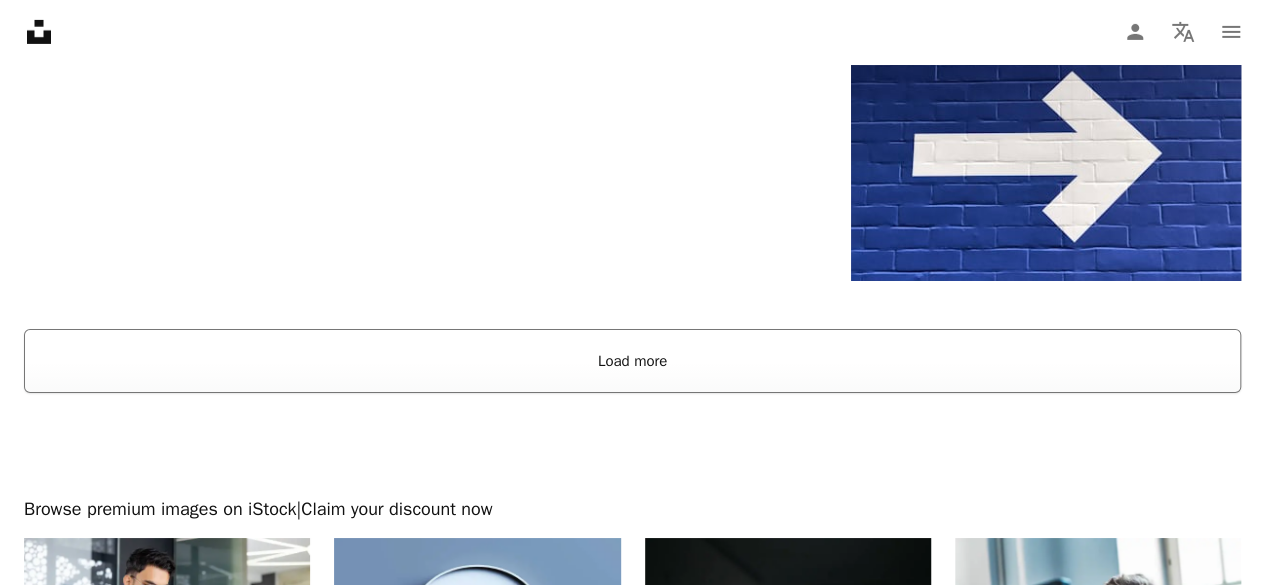 click on "Load more" at bounding box center (632, 361) 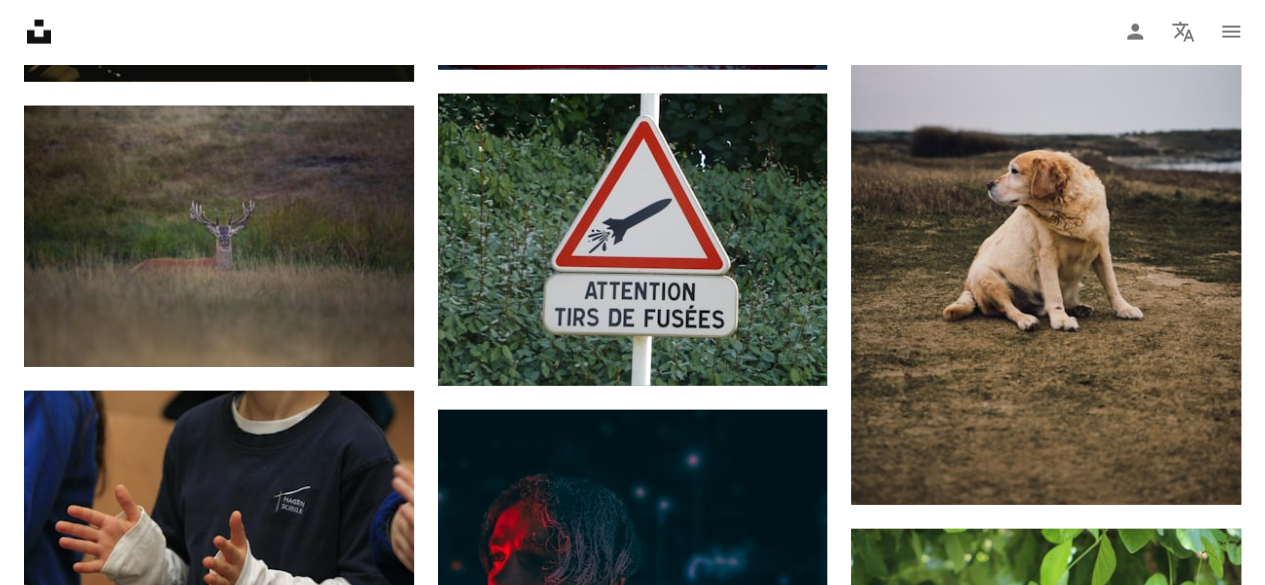 scroll, scrollTop: 13979, scrollLeft: 0, axis: vertical 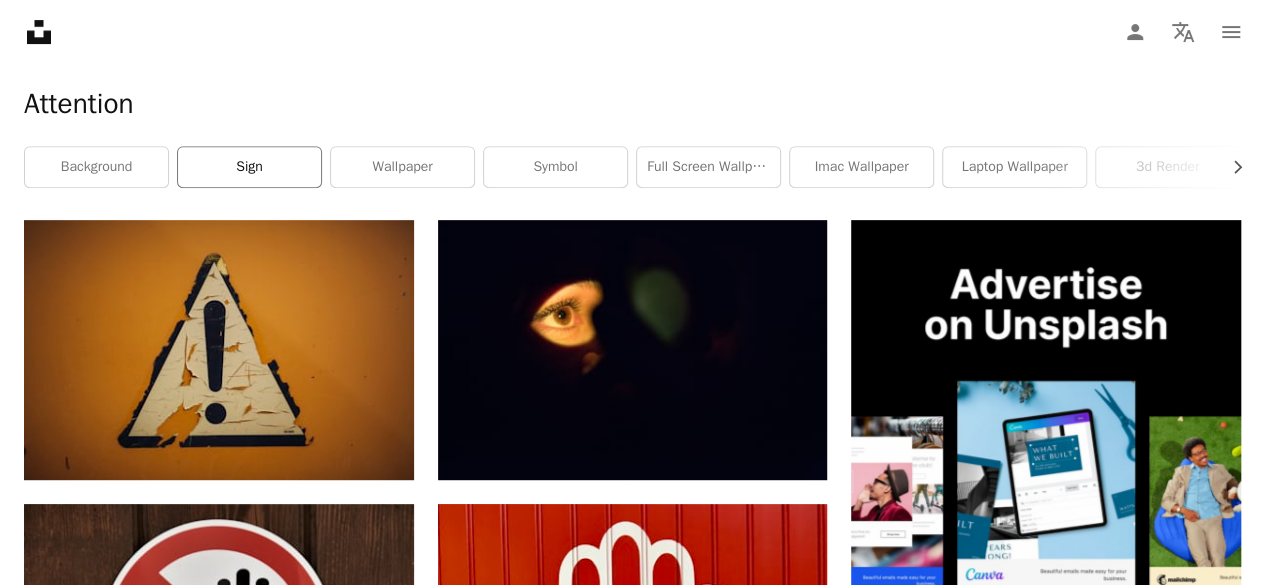 click on "sign" at bounding box center (249, 167) 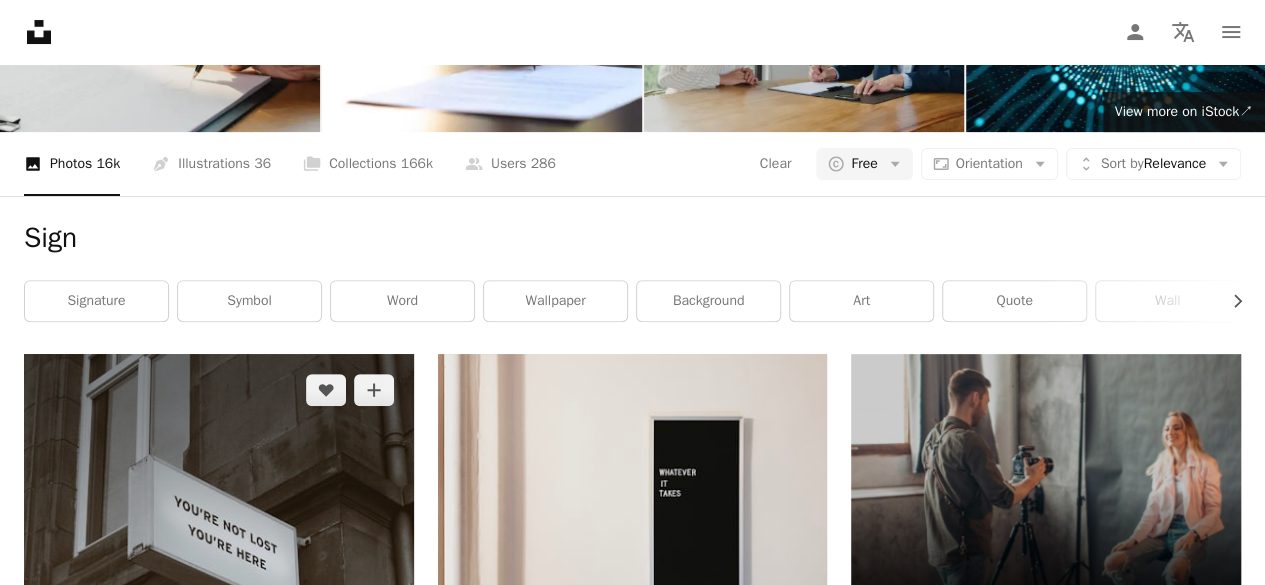 scroll, scrollTop: 0, scrollLeft: 0, axis: both 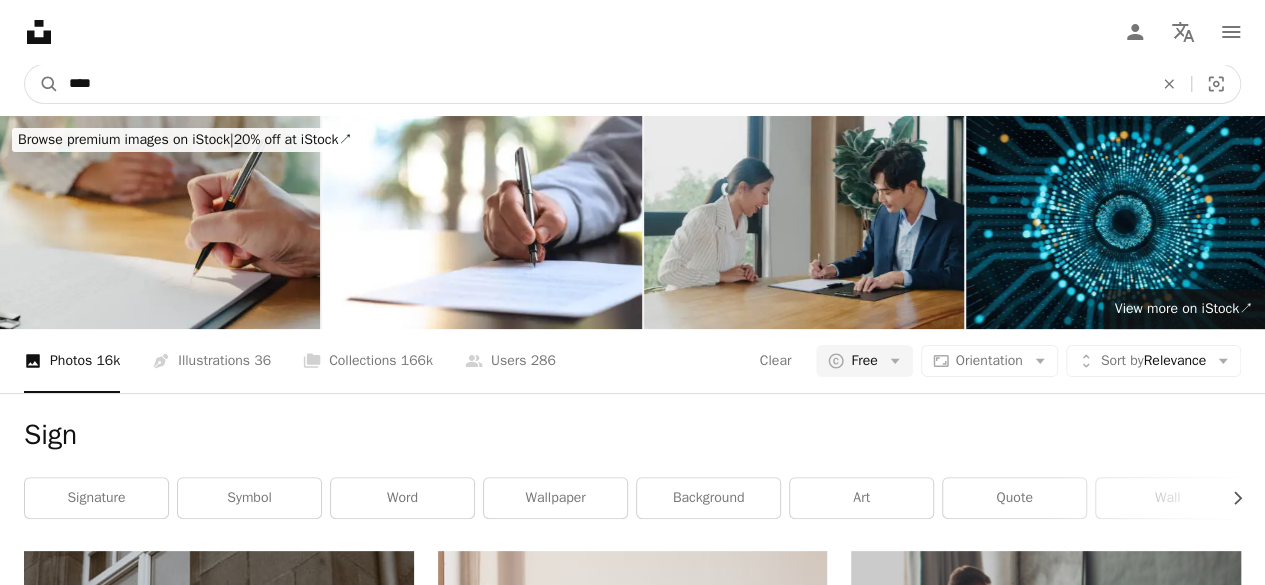 click on "****" at bounding box center [603, 84] 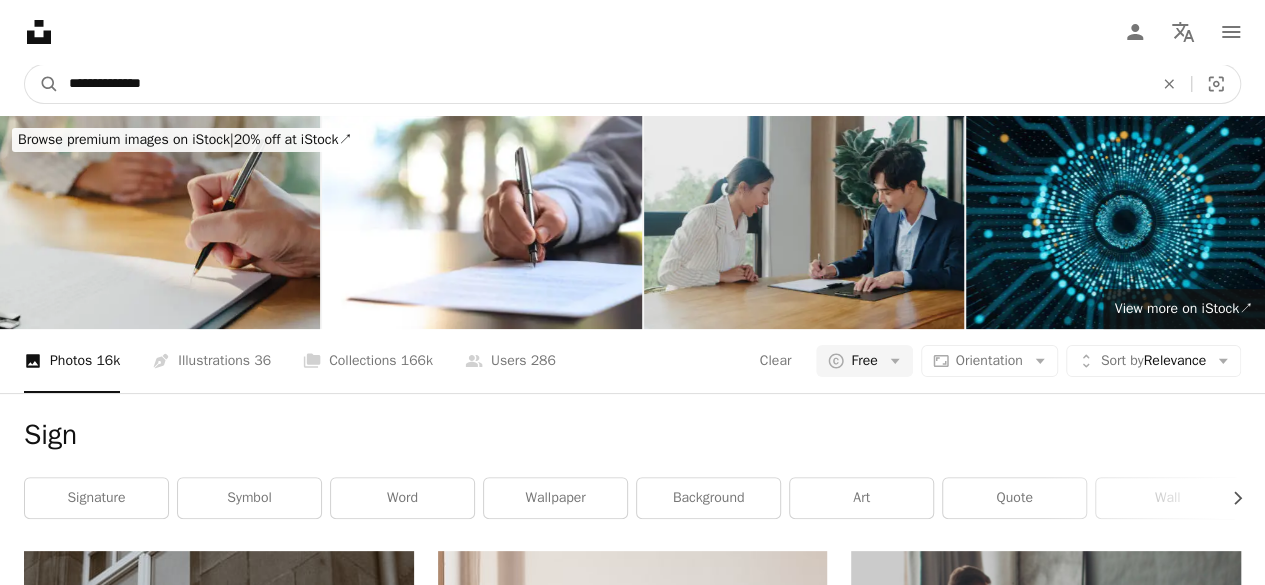 type on "**********" 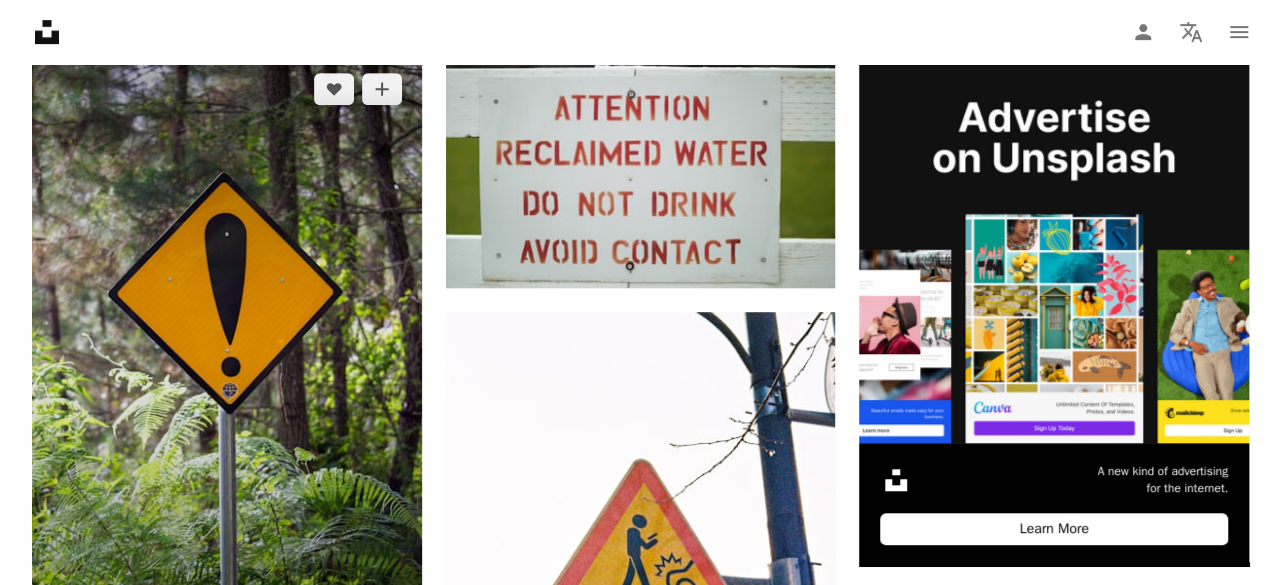scroll, scrollTop: 496, scrollLeft: 0, axis: vertical 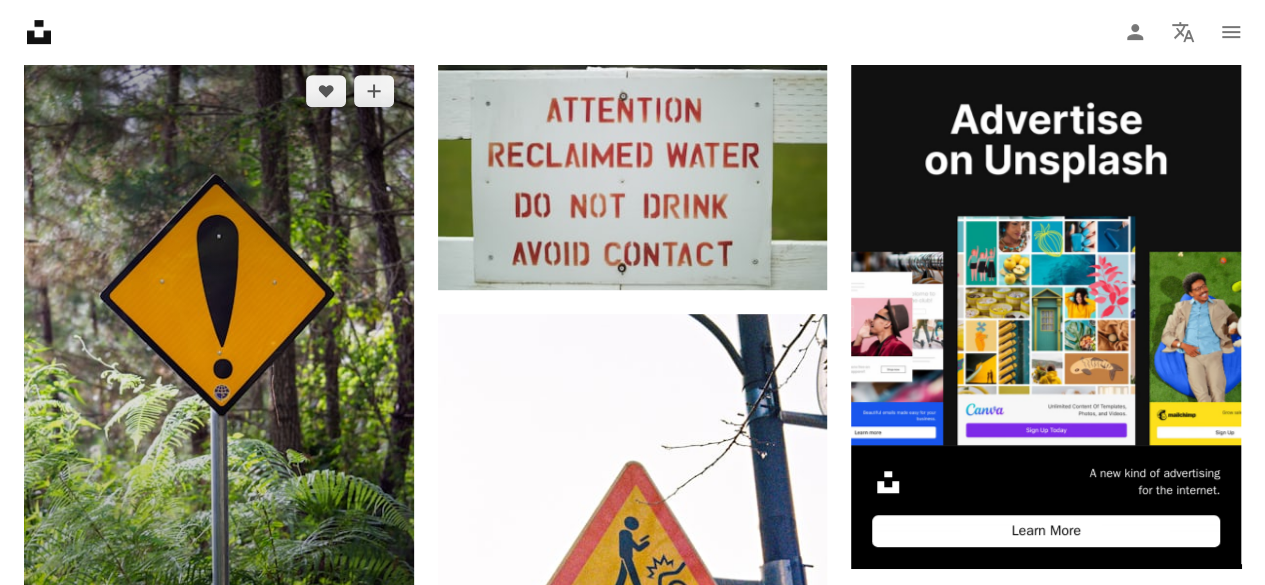 click at bounding box center (219, 347) 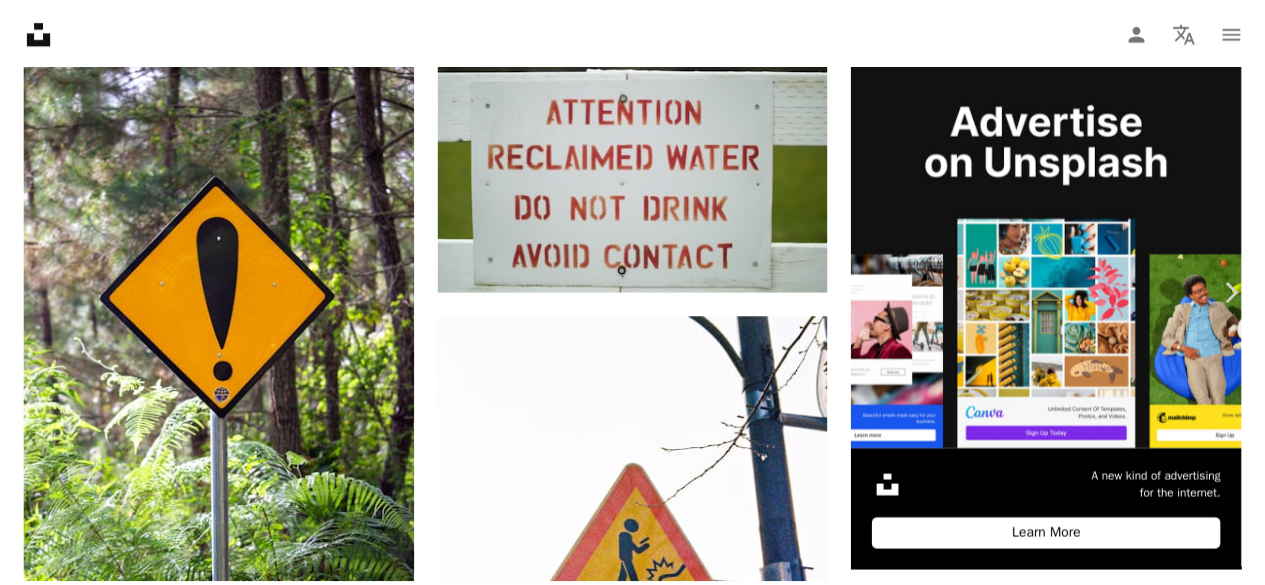 scroll, scrollTop: 0, scrollLeft: 0, axis: both 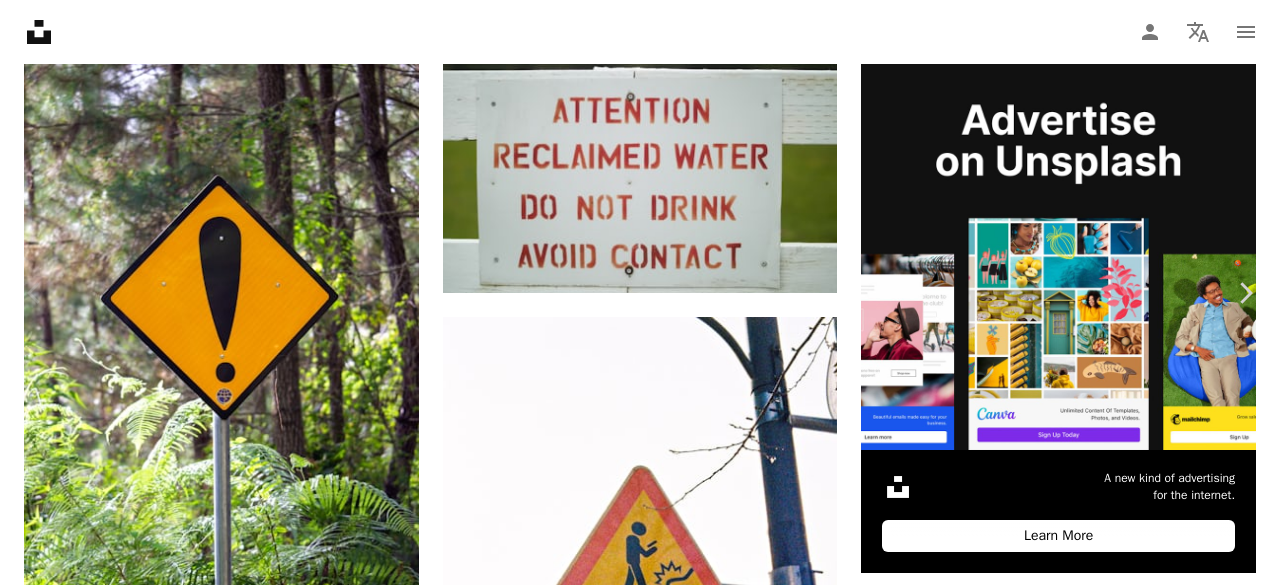 click on "Download free" at bounding box center [1081, 4192] 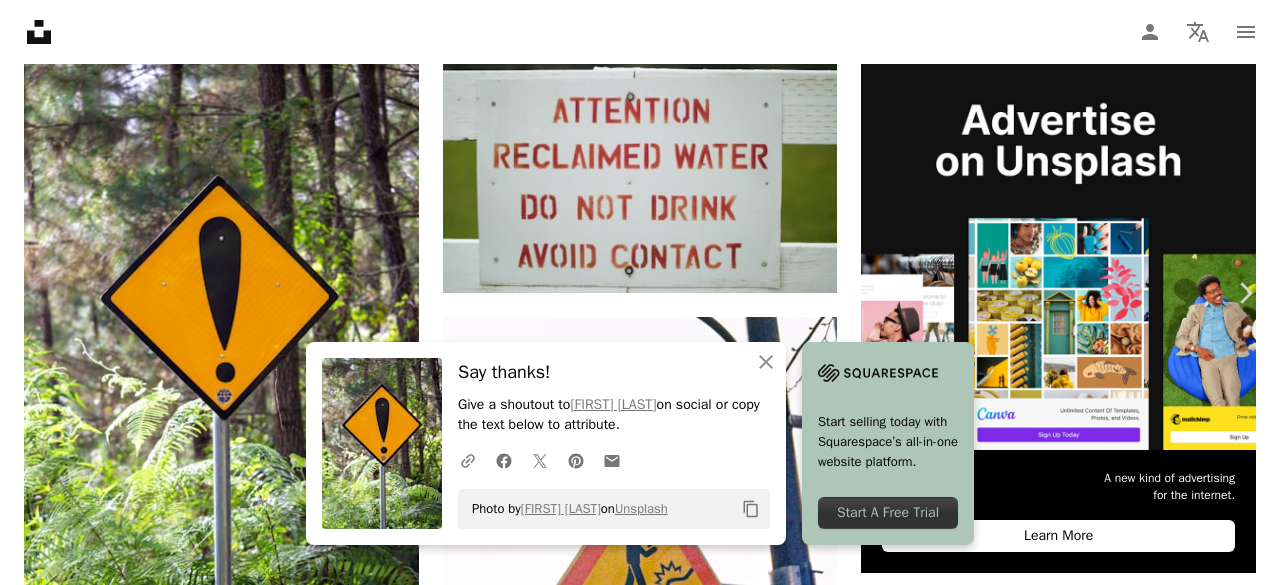 click on "An X shape" at bounding box center [20, 20] 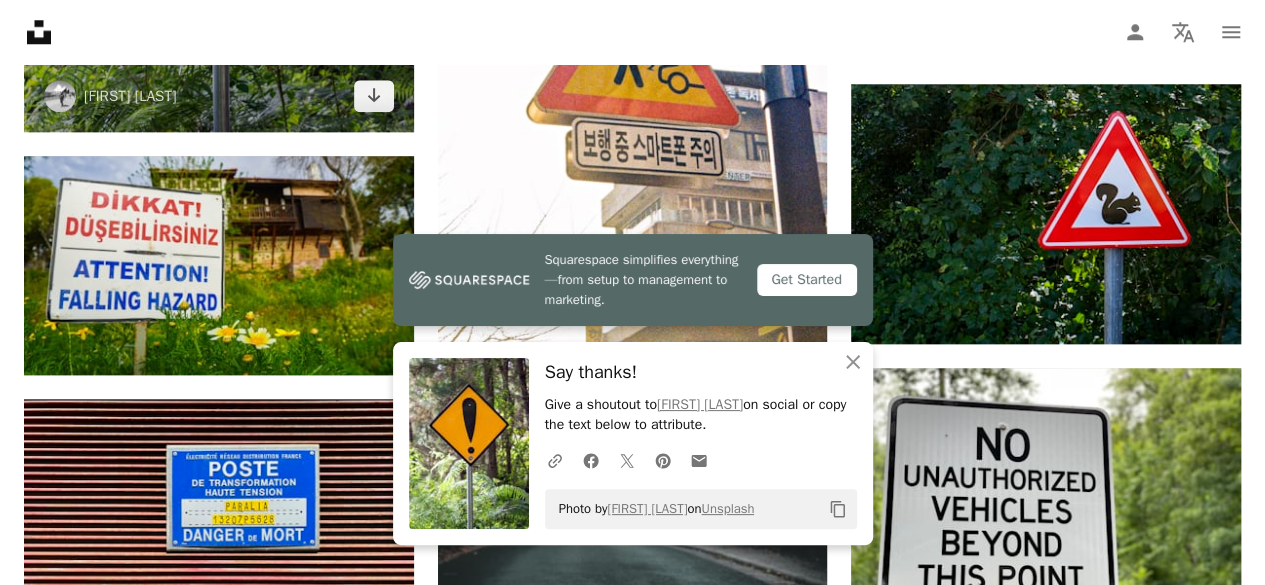 scroll, scrollTop: 1005, scrollLeft: 0, axis: vertical 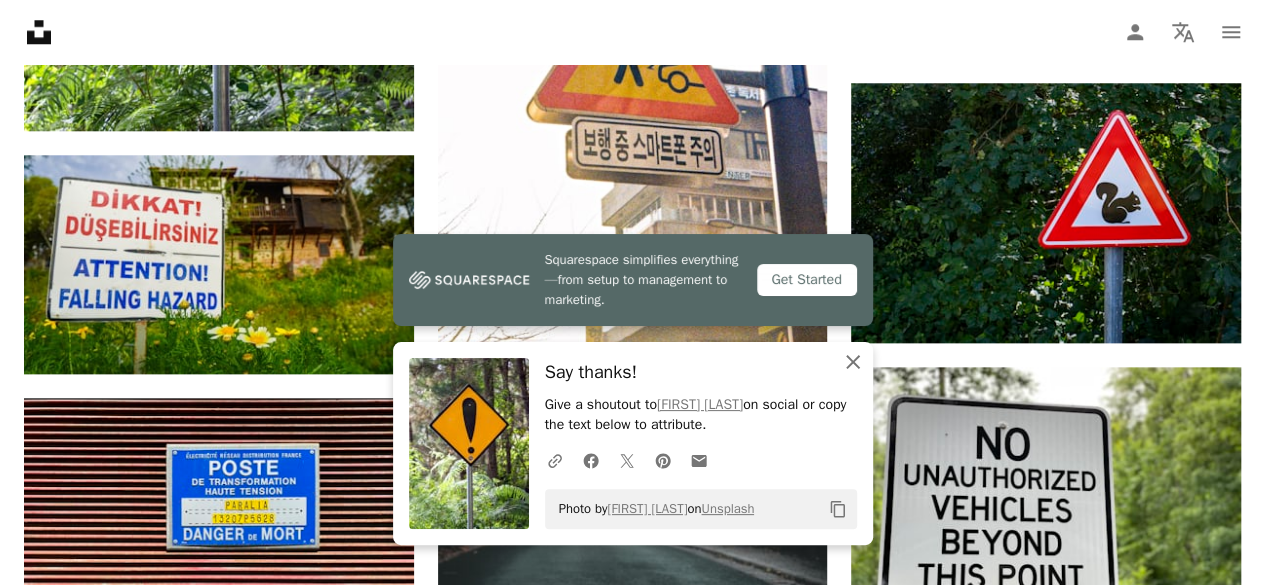 click 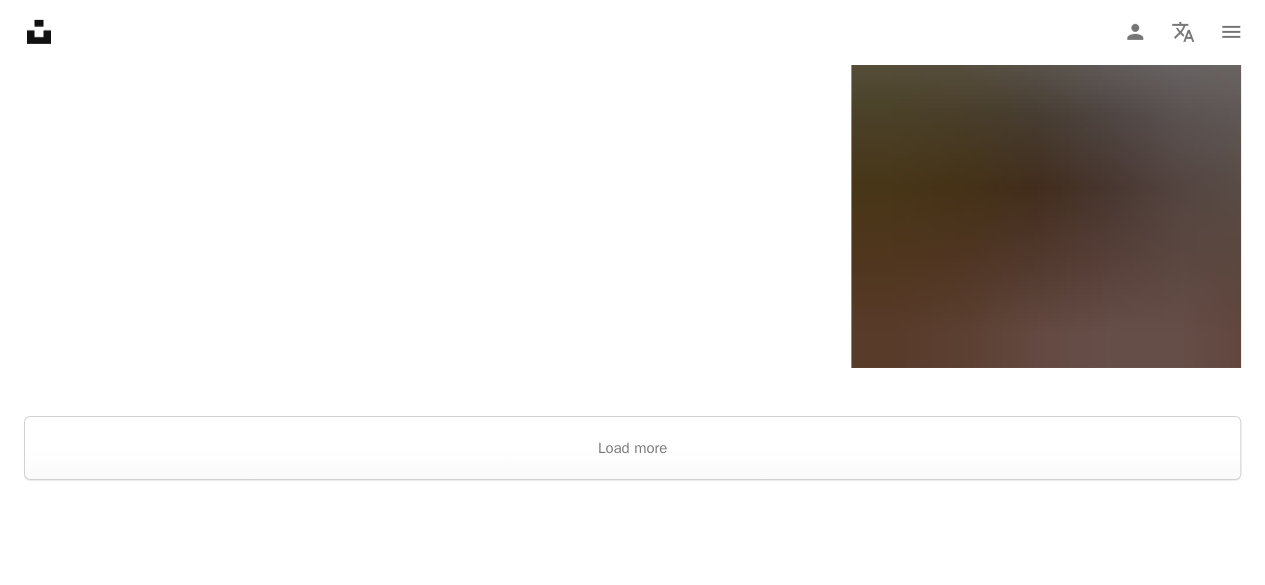 scroll, scrollTop: 3339, scrollLeft: 0, axis: vertical 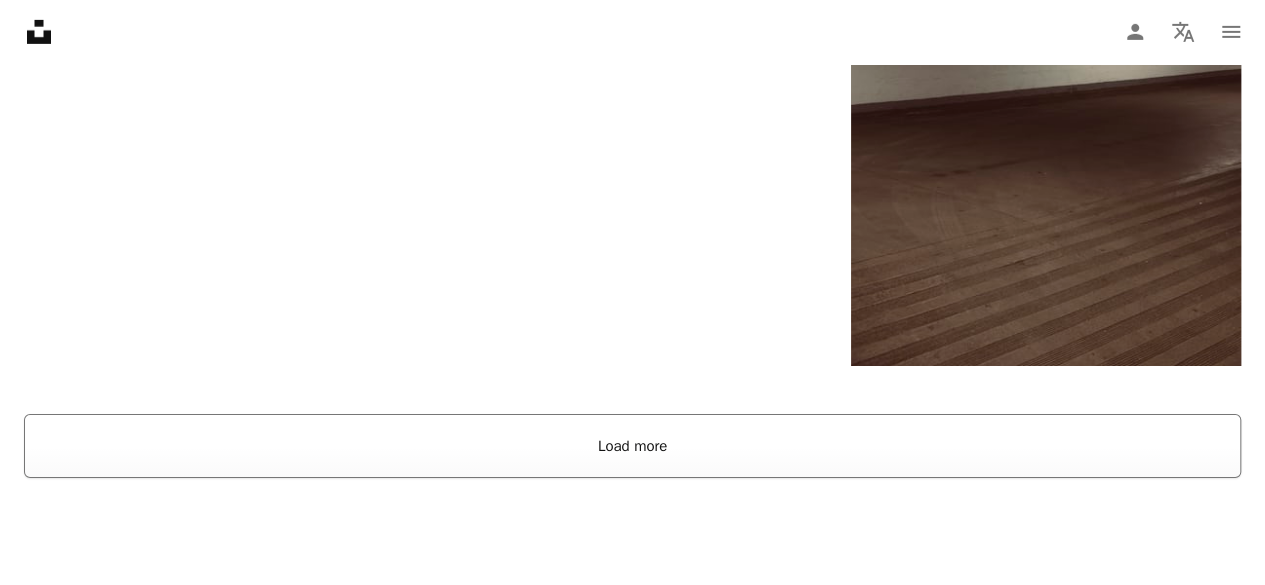 click on "Load more" at bounding box center (632, 446) 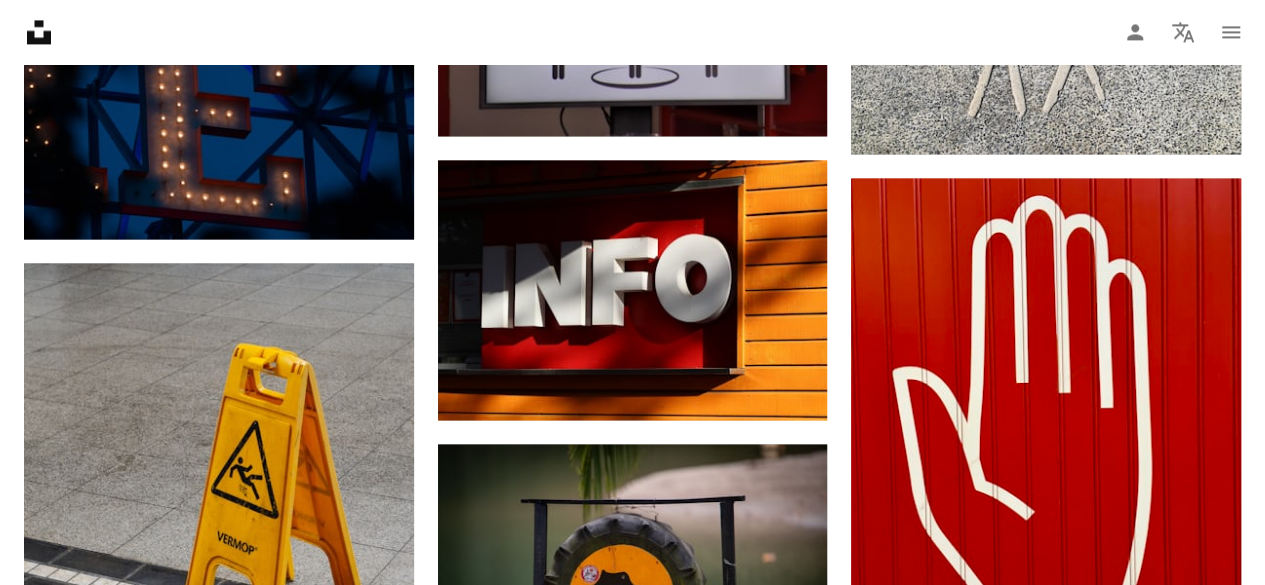 scroll, scrollTop: 5322, scrollLeft: 0, axis: vertical 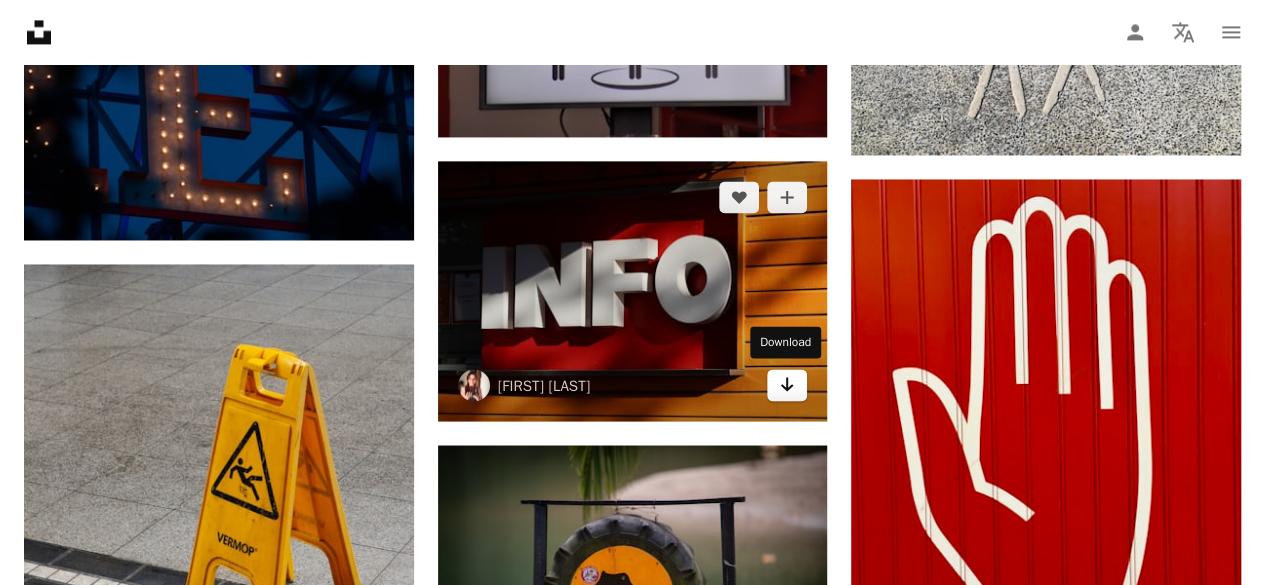 click on "Arrow pointing down" 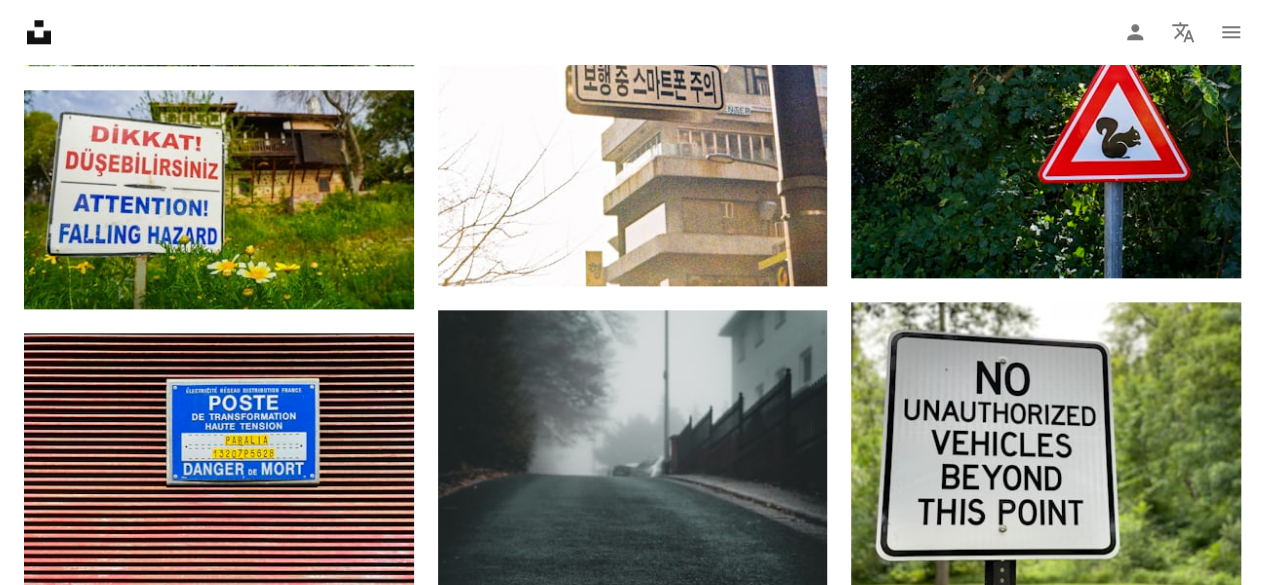 scroll, scrollTop: 0, scrollLeft: 0, axis: both 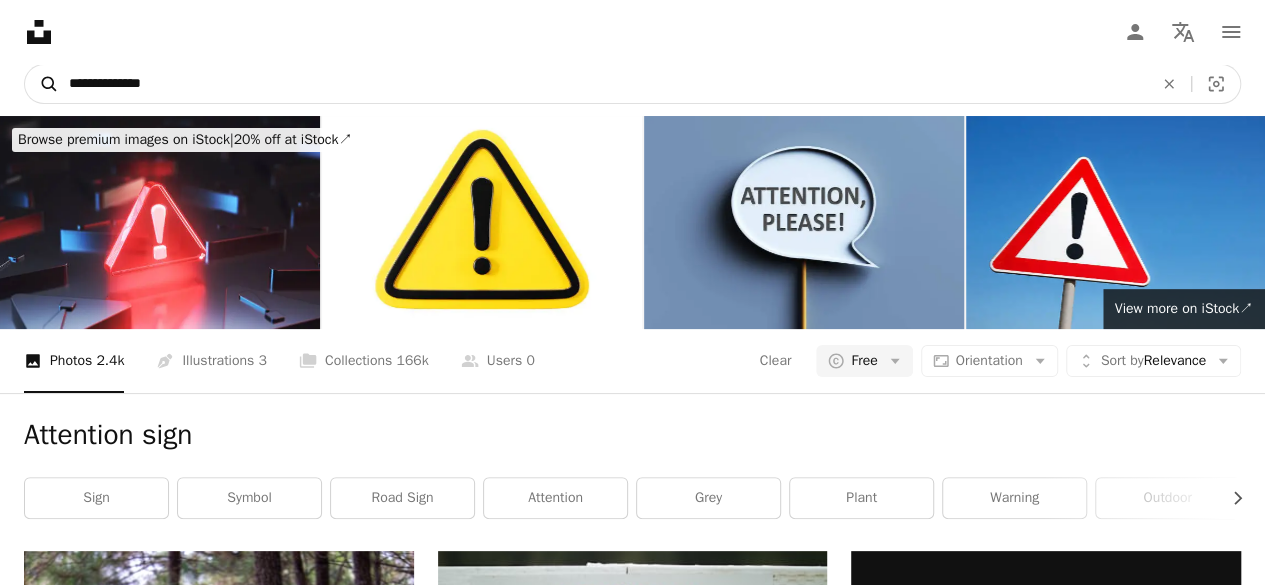drag, startPoint x: 128, startPoint y: 85, endPoint x: 56, endPoint y: 81, distance: 72.11102 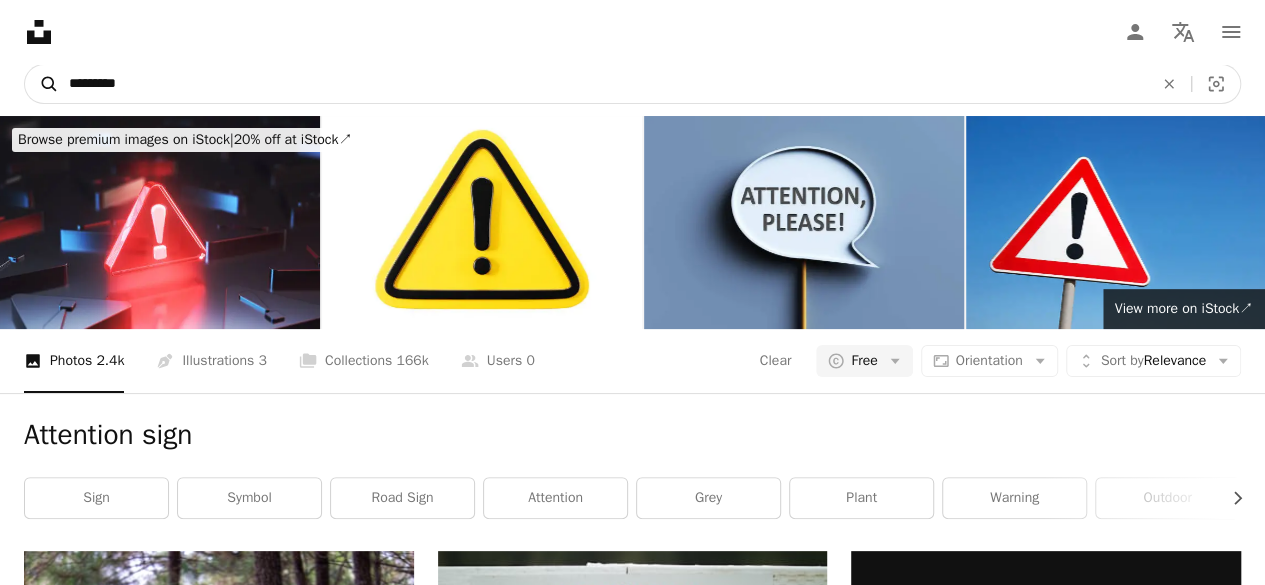 click on "A magnifying glass" at bounding box center (42, 84) 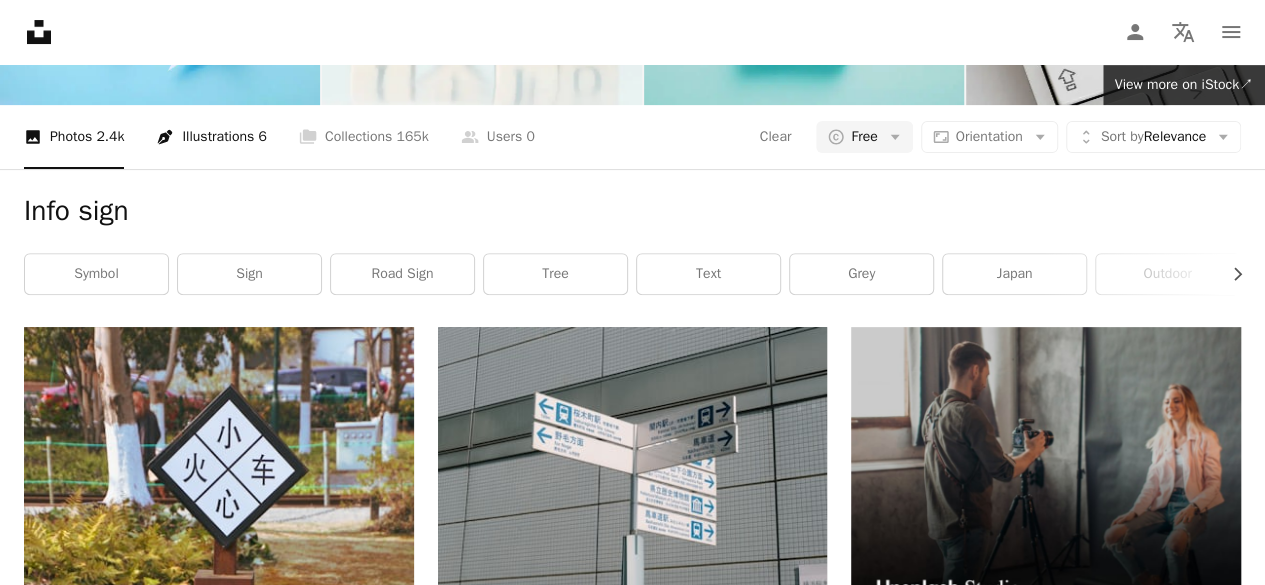 scroll, scrollTop: 0, scrollLeft: 0, axis: both 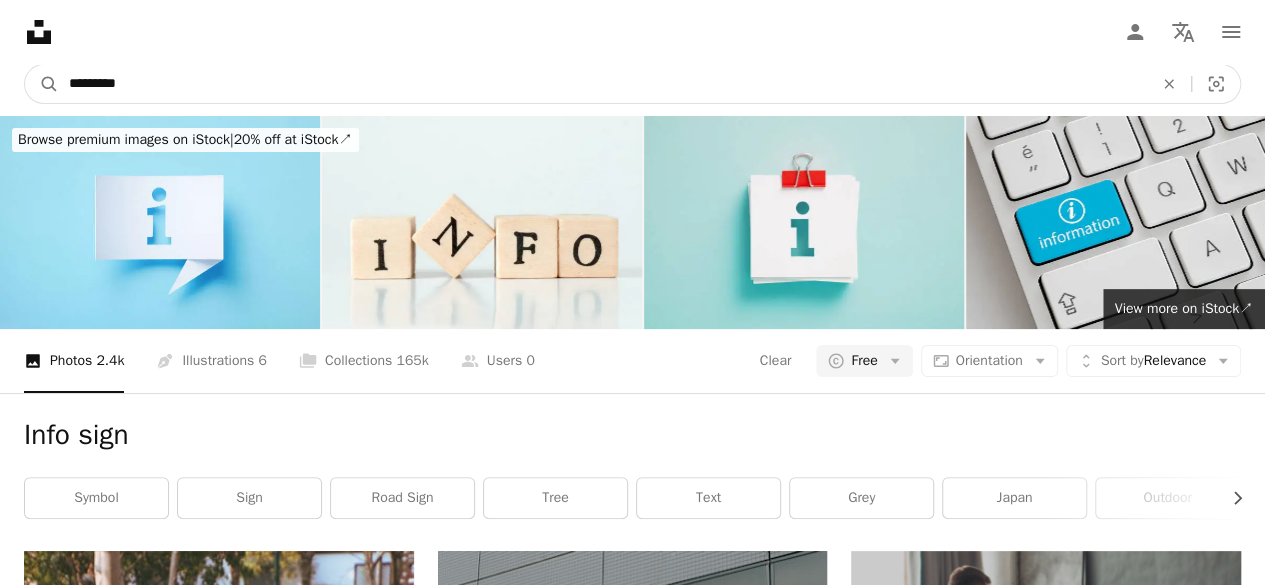 click on "*********" at bounding box center (603, 84) 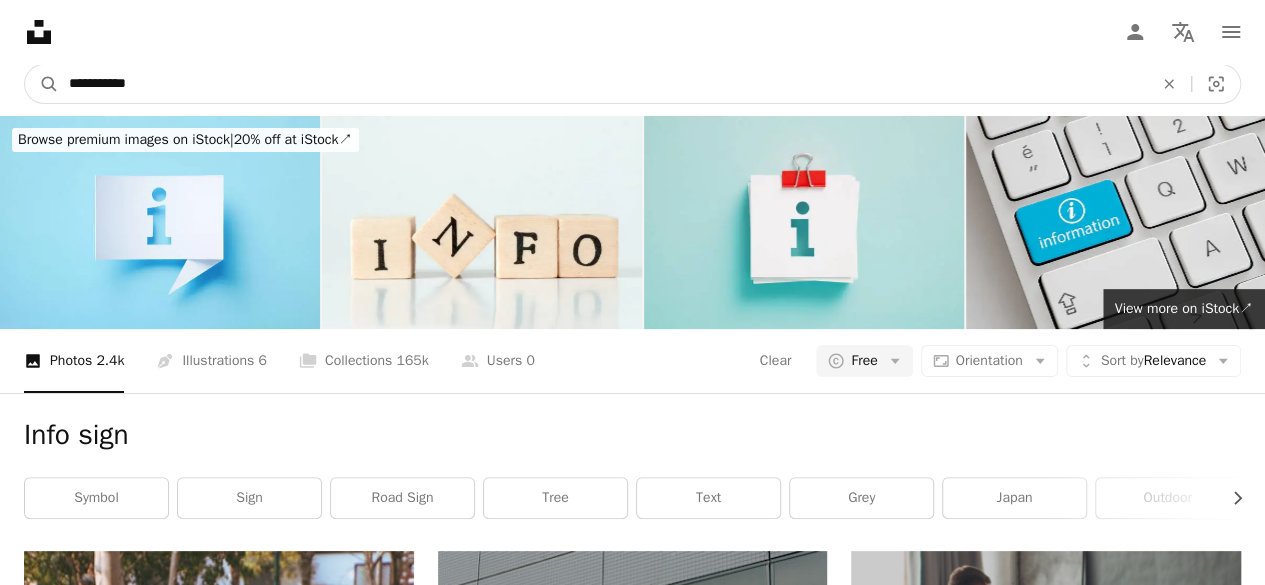 type on "**********" 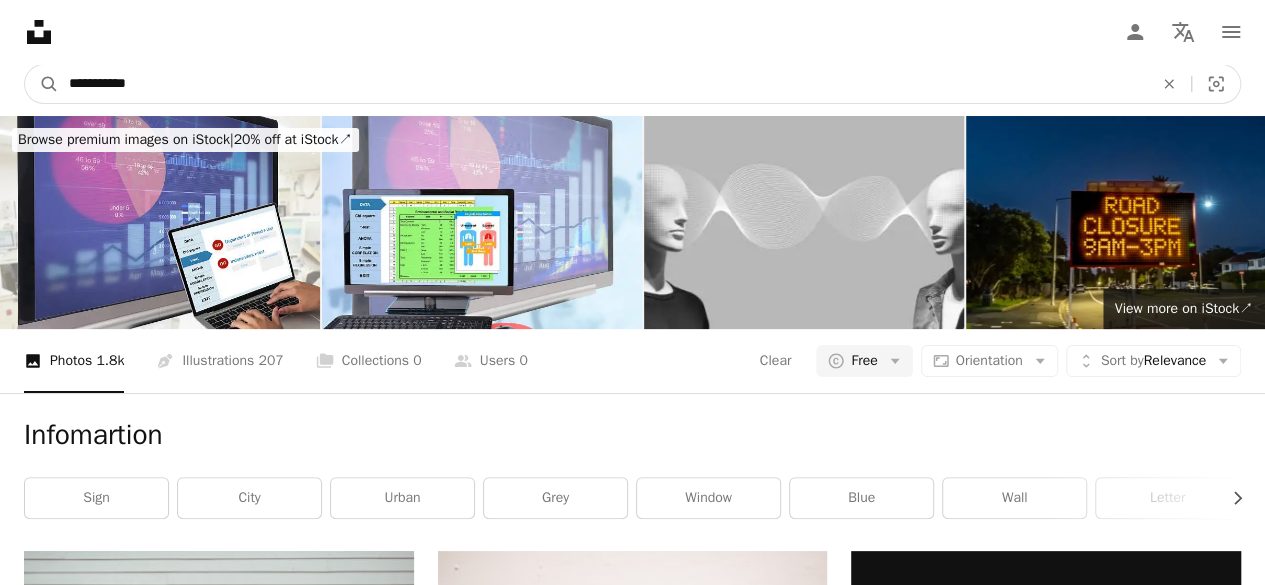 click on "**********" at bounding box center (603, 84) 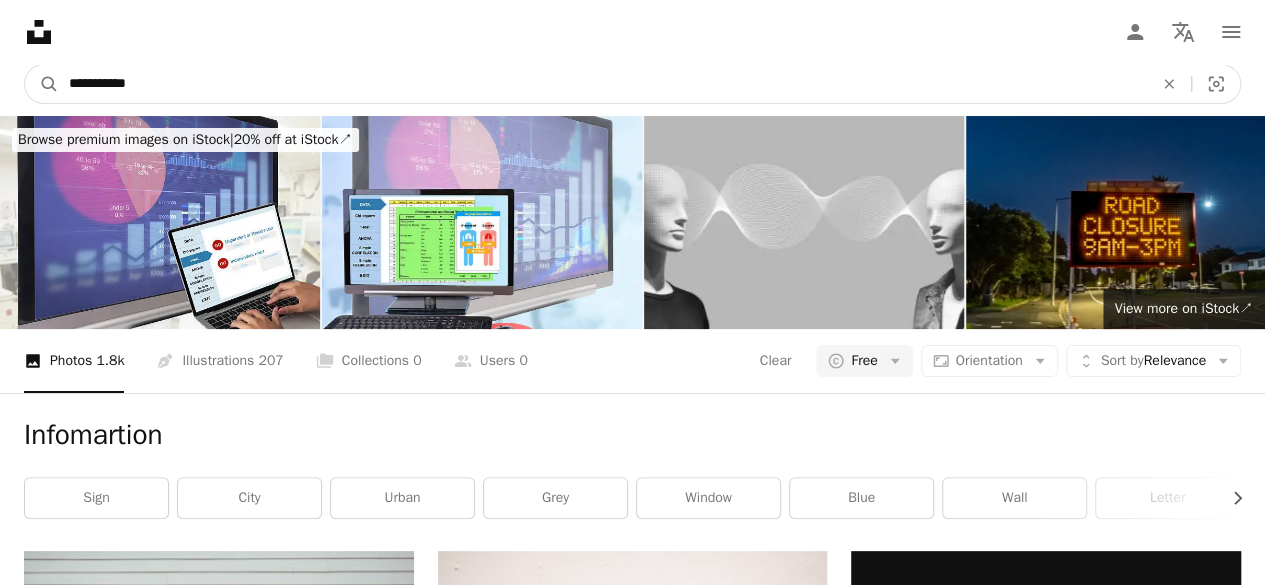 type on "**********" 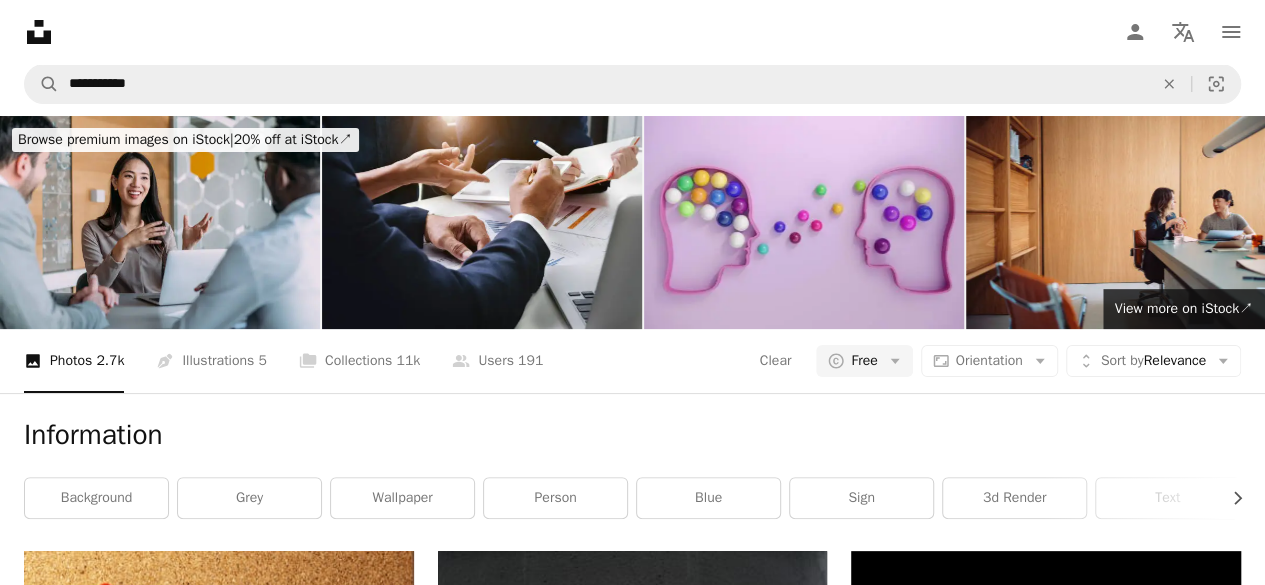 scroll, scrollTop: 369, scrollLeft: 0, axis: vertical 